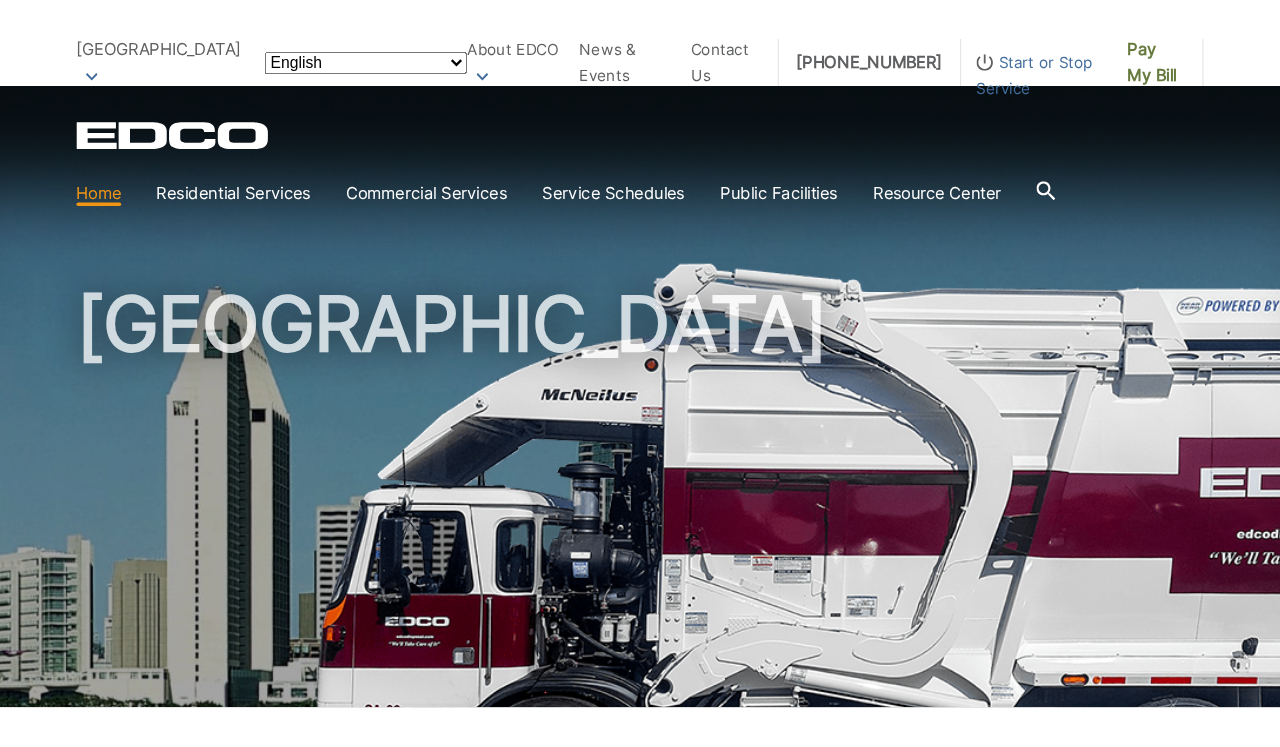 scroll, scrollTop: 0, scrollLeft: 0, axis: both 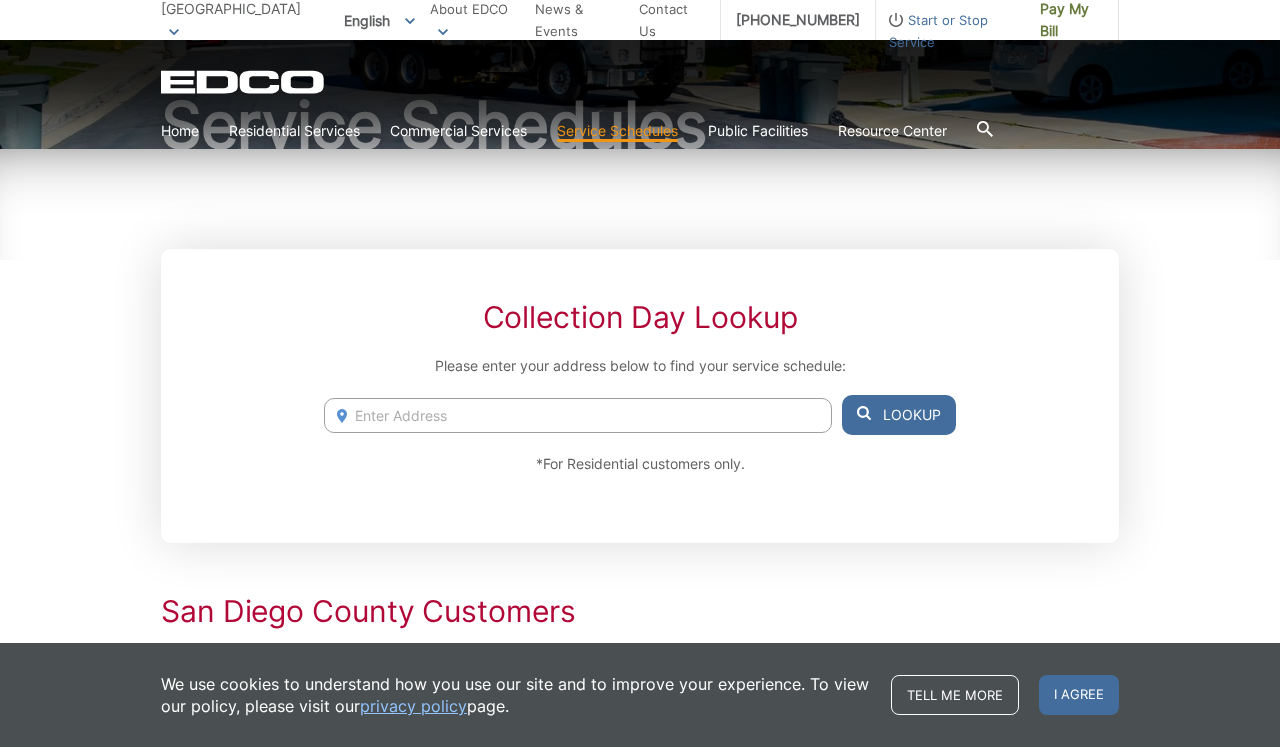 click at bounding box center [578, 415] 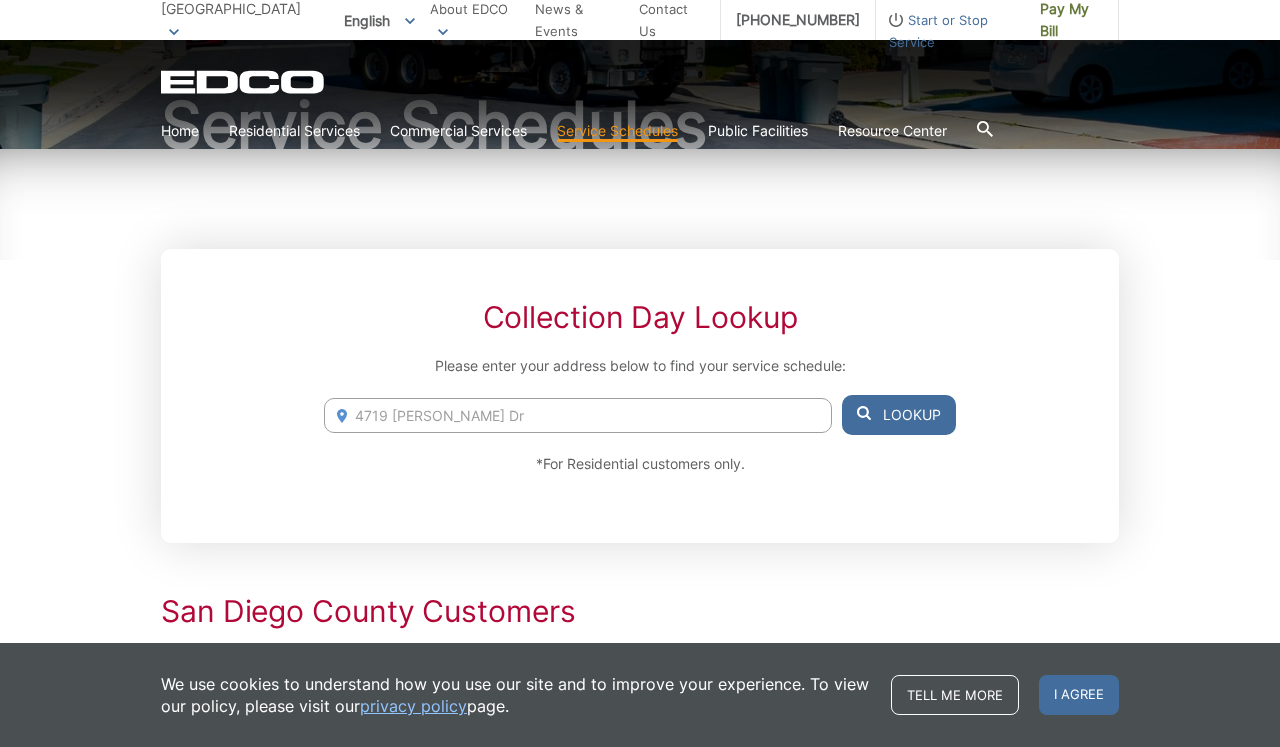 type on "4719 Constance Dr" 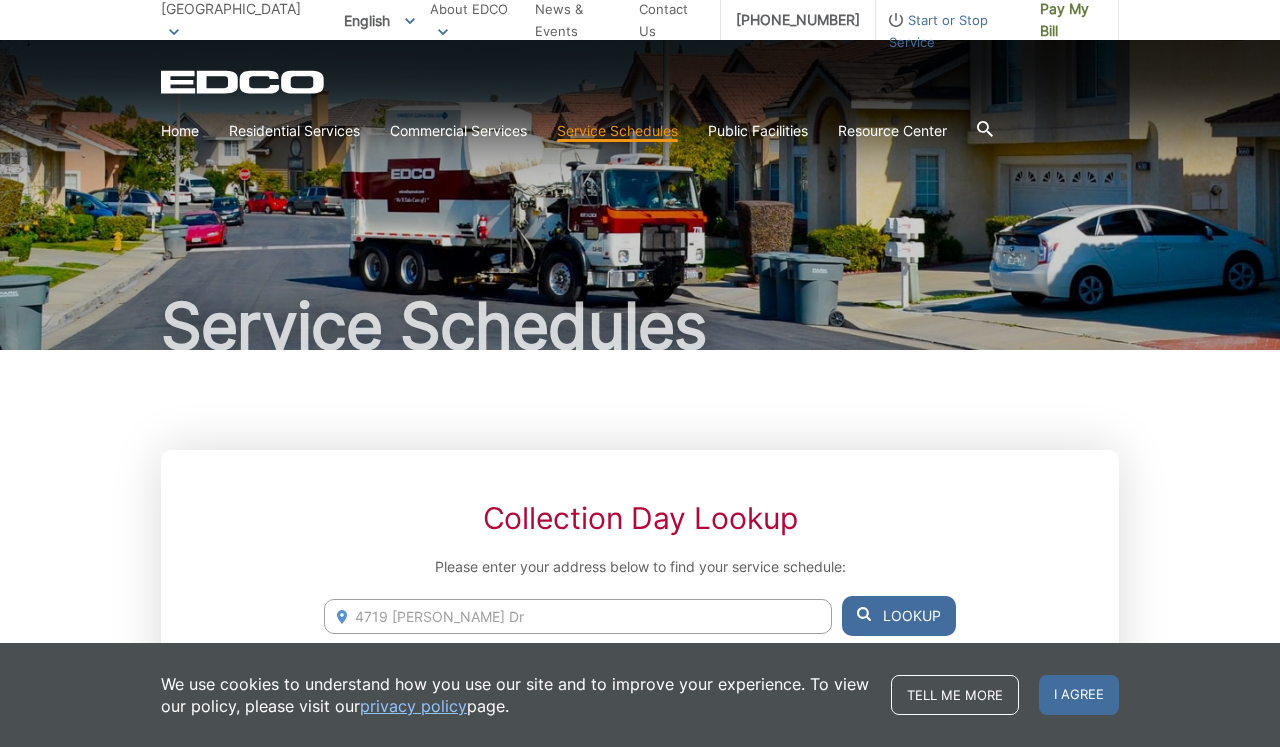 scroll, scrollTop: 0, scrollLeft: 0, axis: both 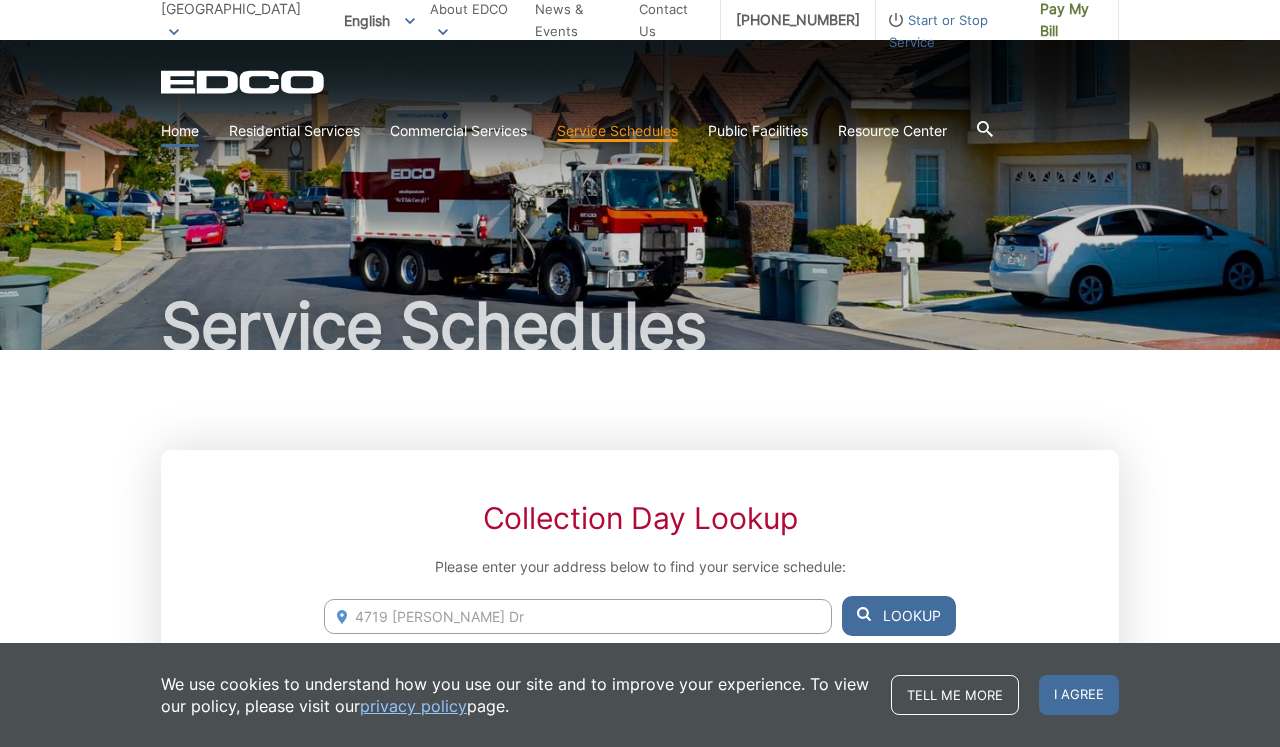 click on "Home" at bounding box center [180, 131] 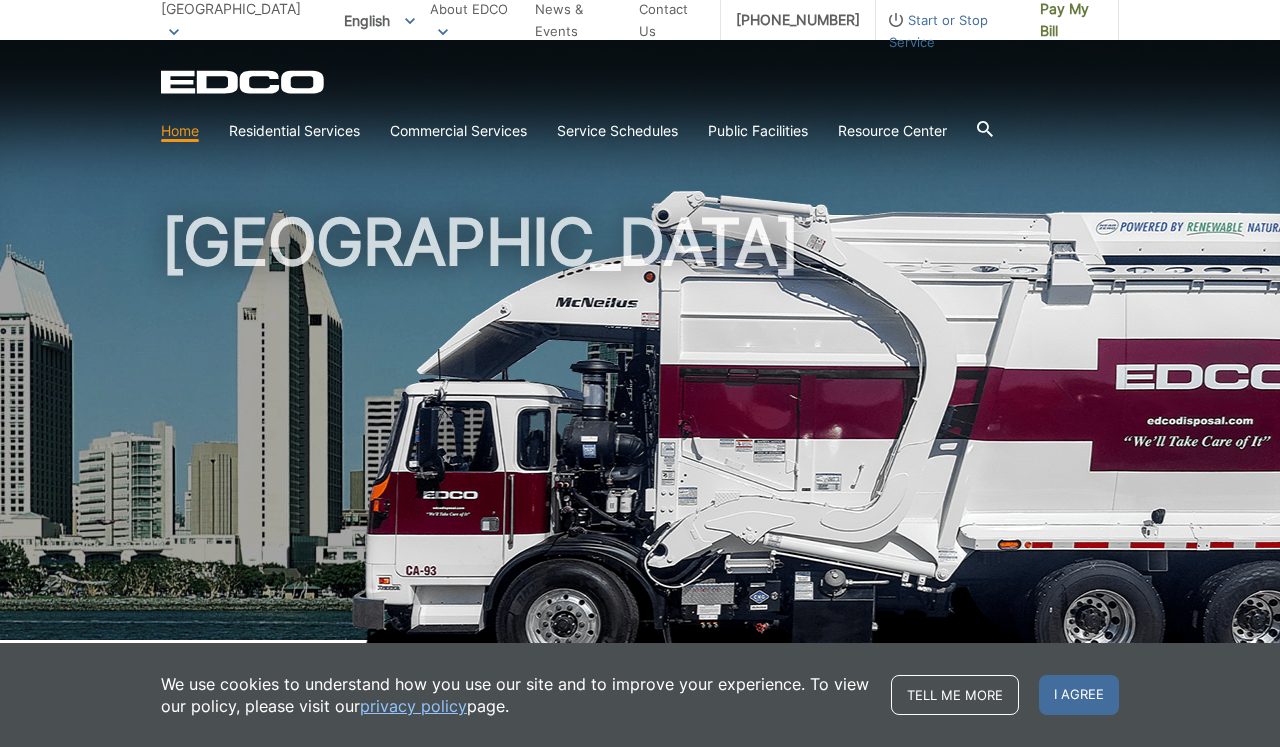 scroll, scrollTop: 0, scrollLeft: 0, axis: both 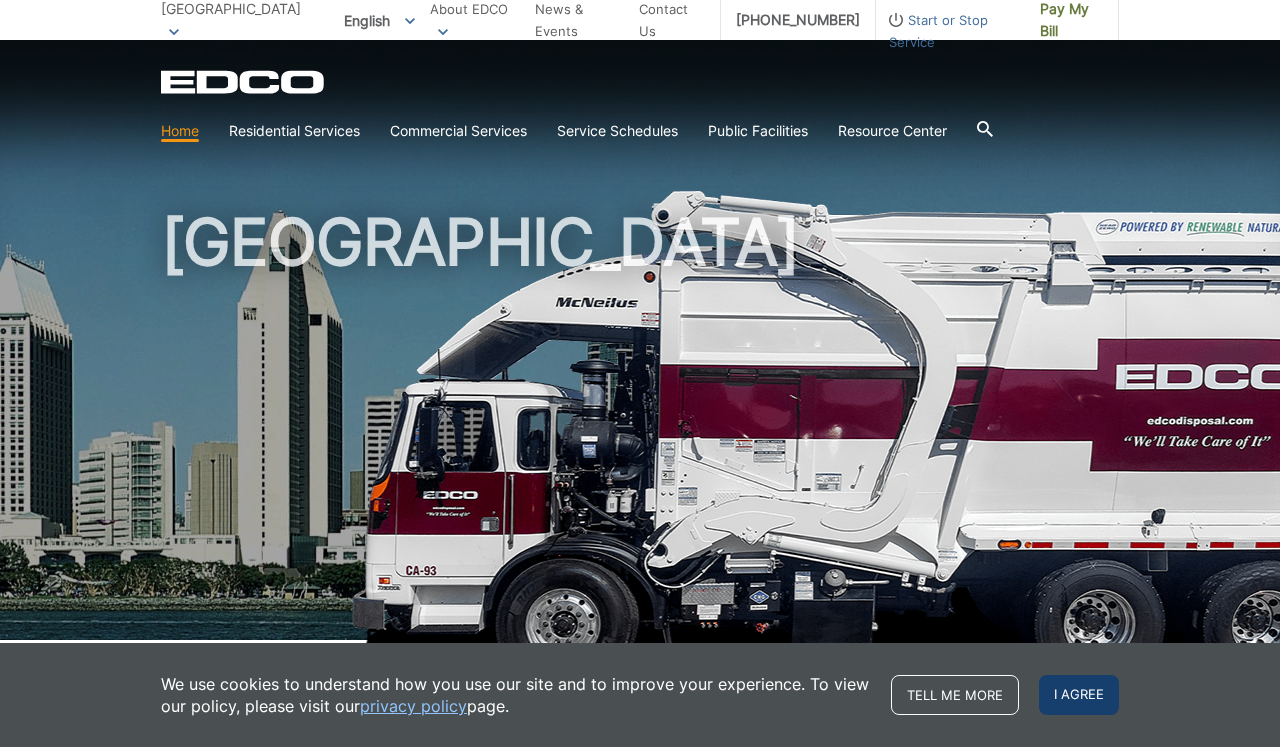 click on "I agree" at bounding box center (1079, 695) 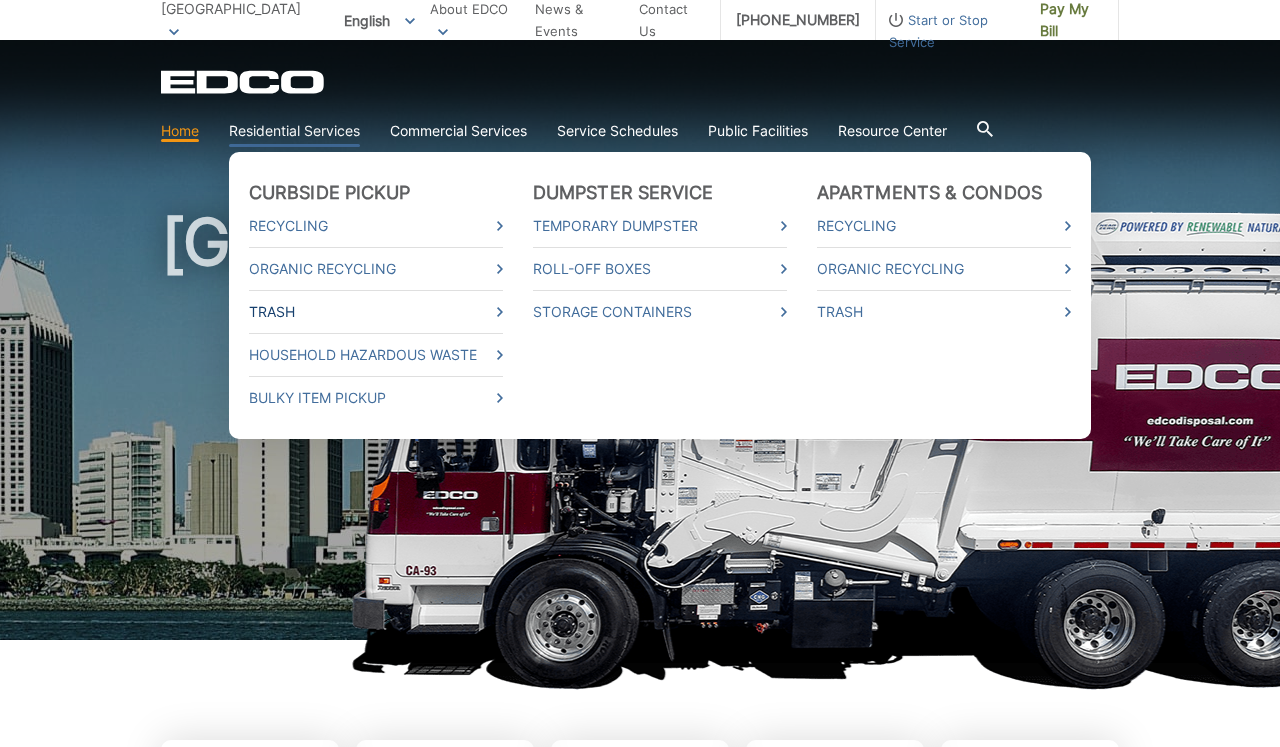 click on "Trash" at bounding box center [376, 312] 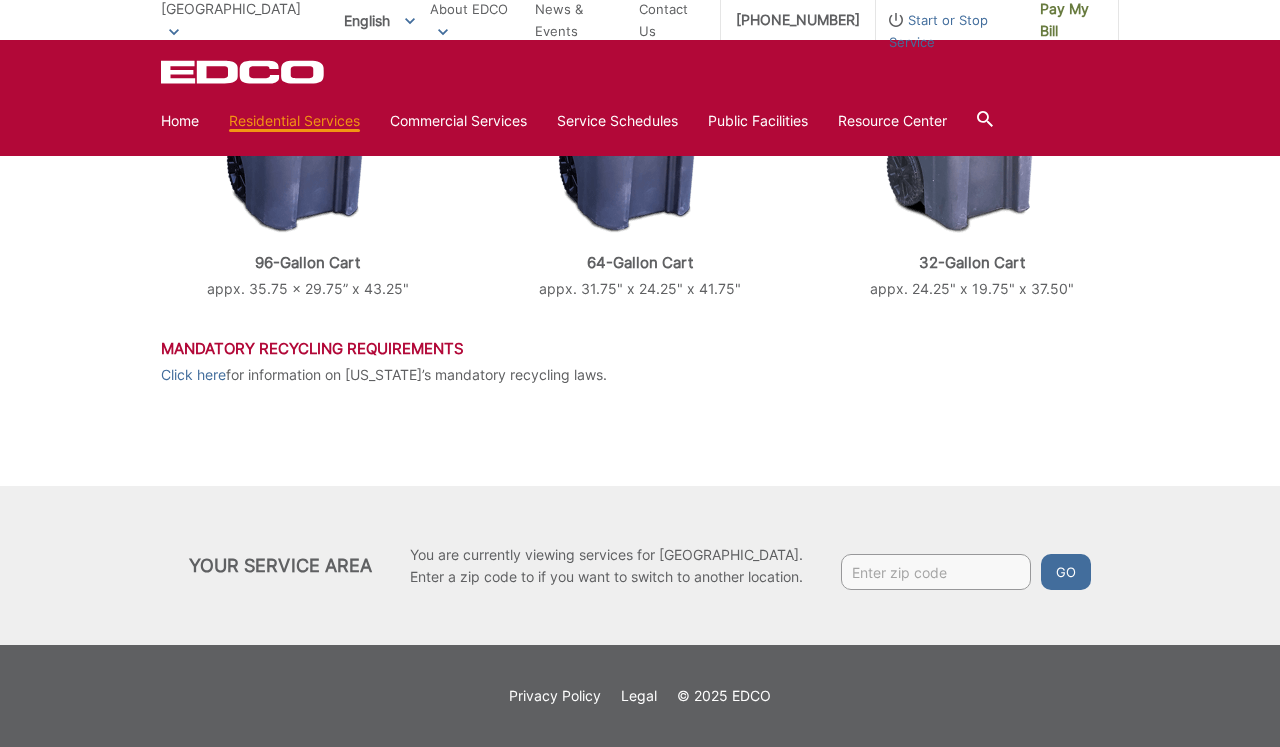 scroll, scrollTop: 912, scrollLeft: 0, axis: vertical 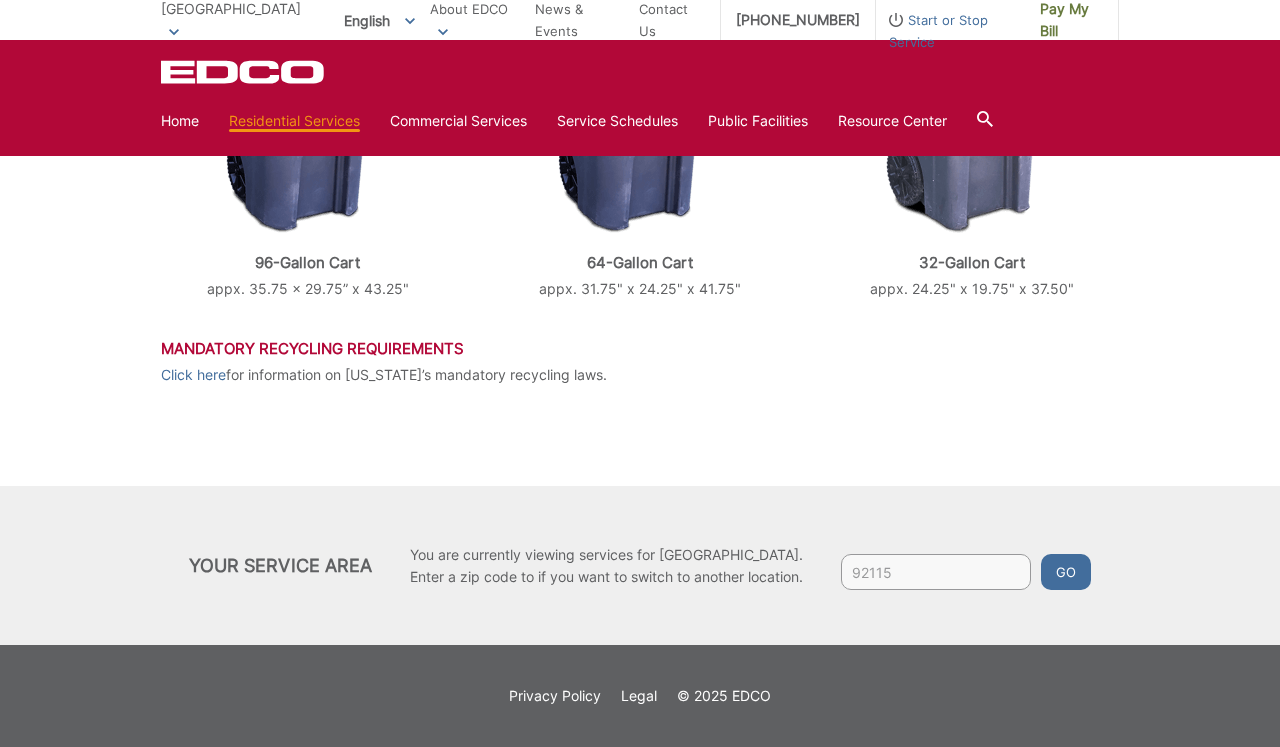 type on "92115" 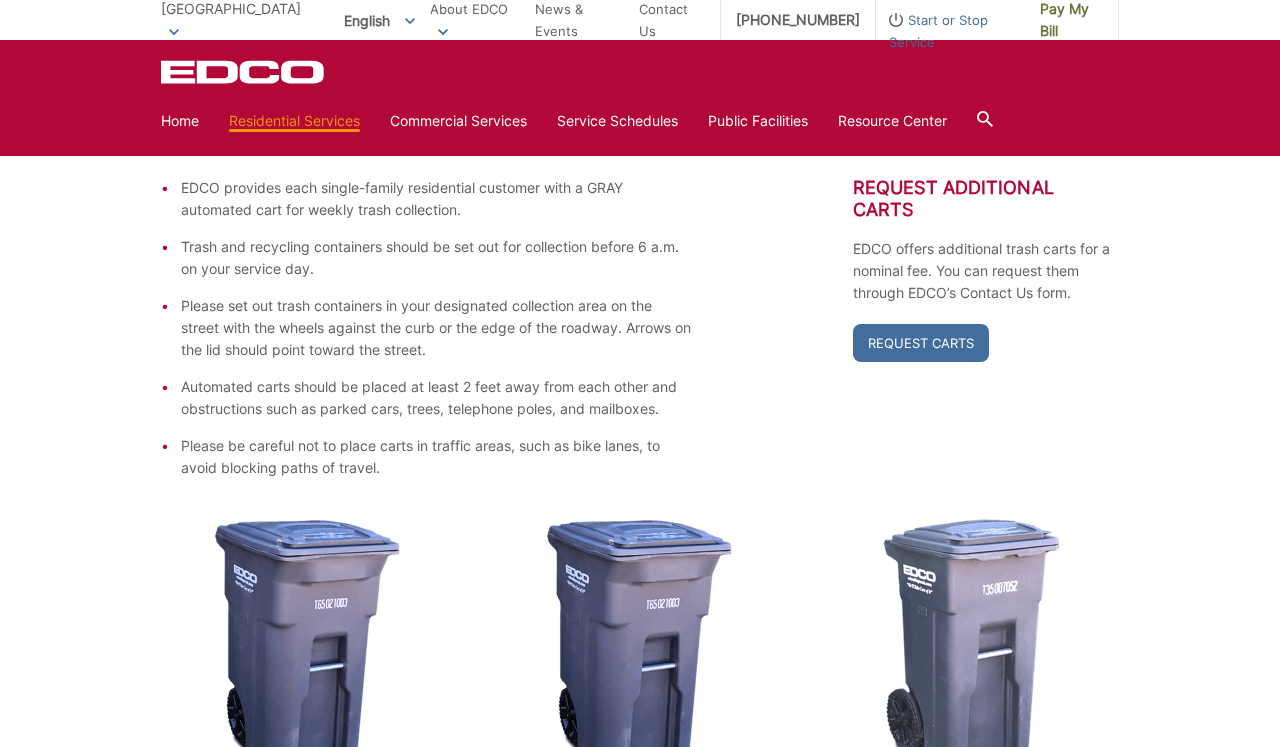 scroll, scrollTop: 393, scrollLeft: 0, axis: vertical 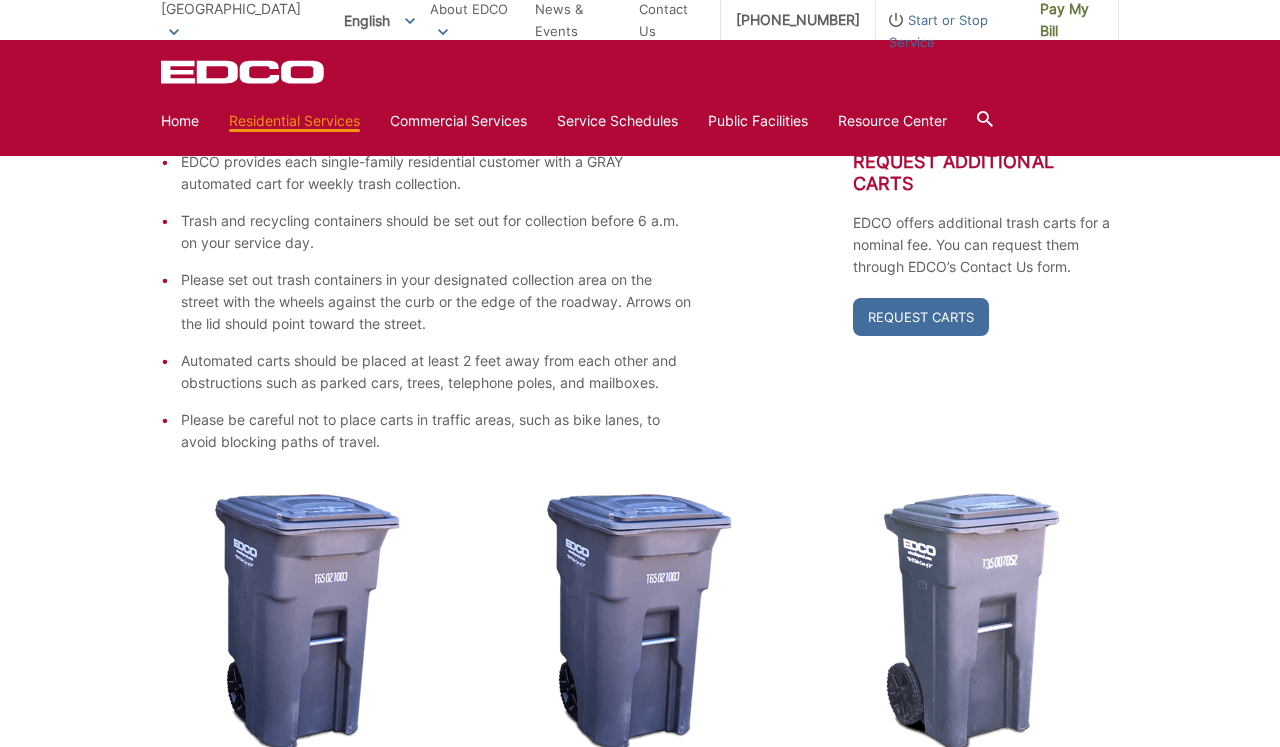 click at bounding box center (971, 623) 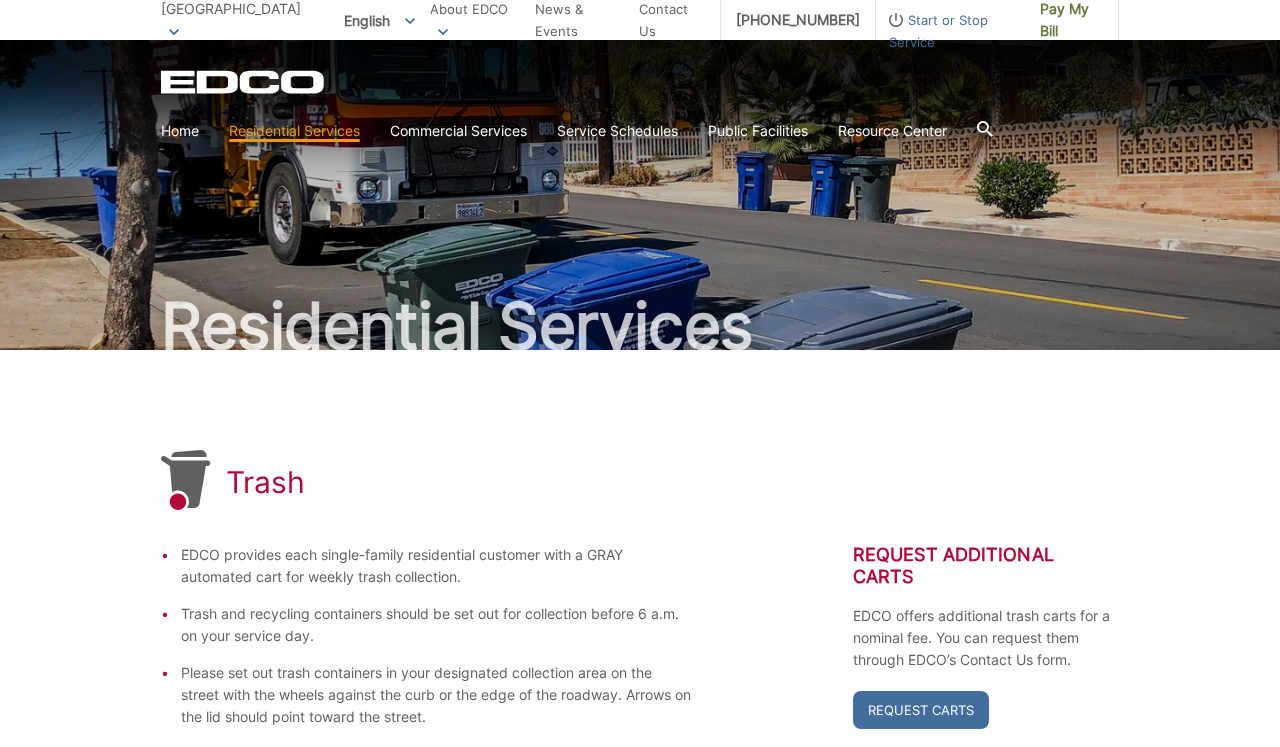 scroll, scrollTop: 0, scrollLeft: 0, axis: both 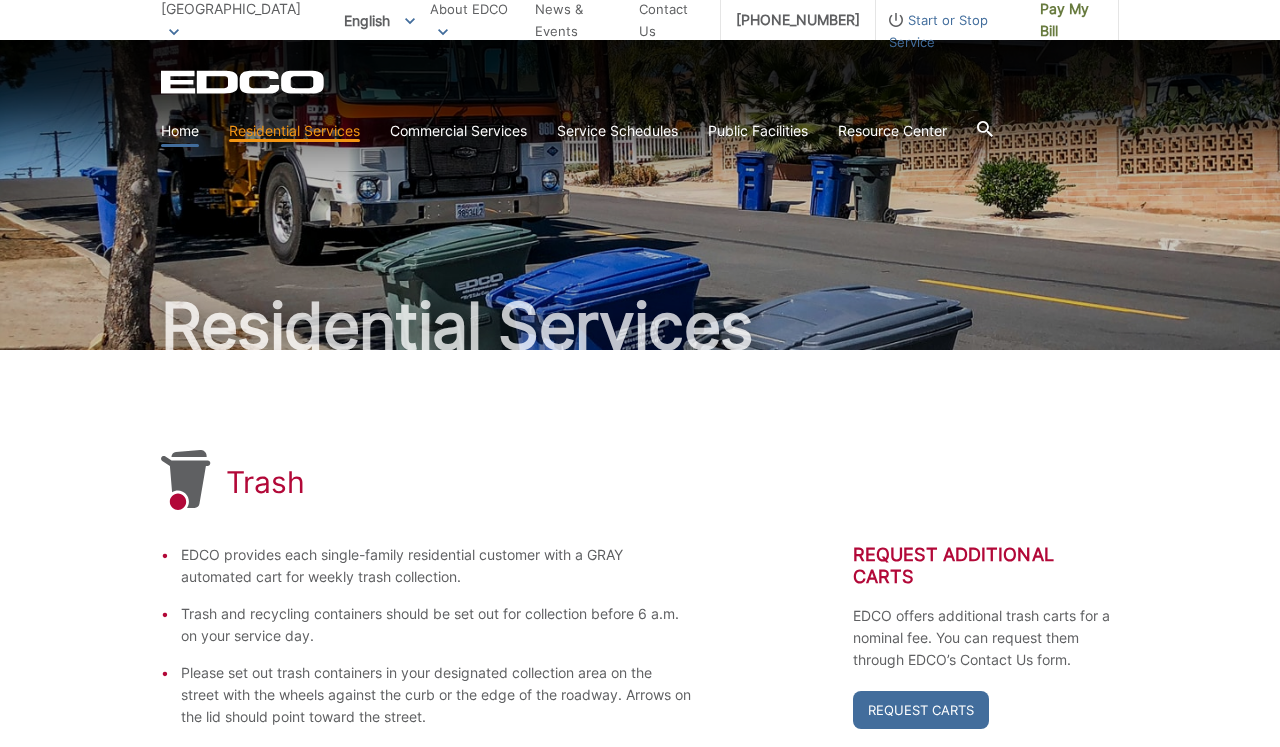 click on "Home" at bounding box center [180, 131] 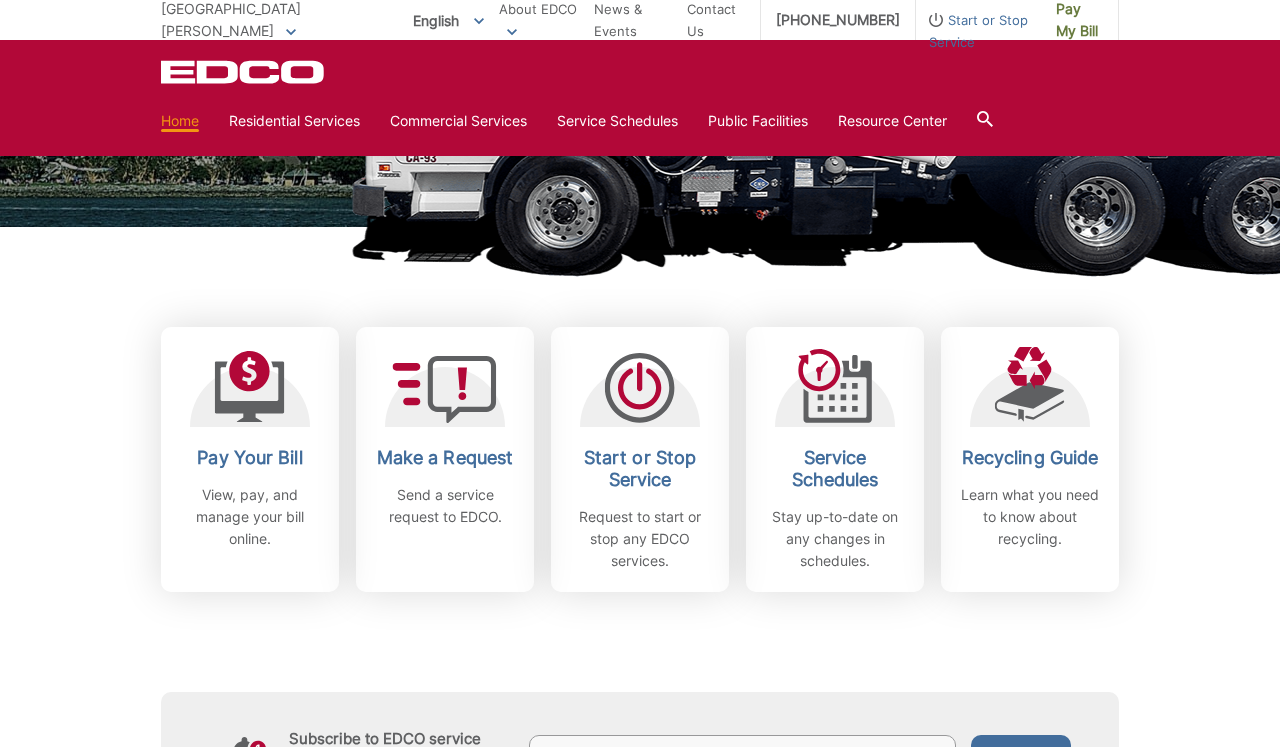 scroll, scrollTop: 418, scrollLeft: 0, axis: vertical 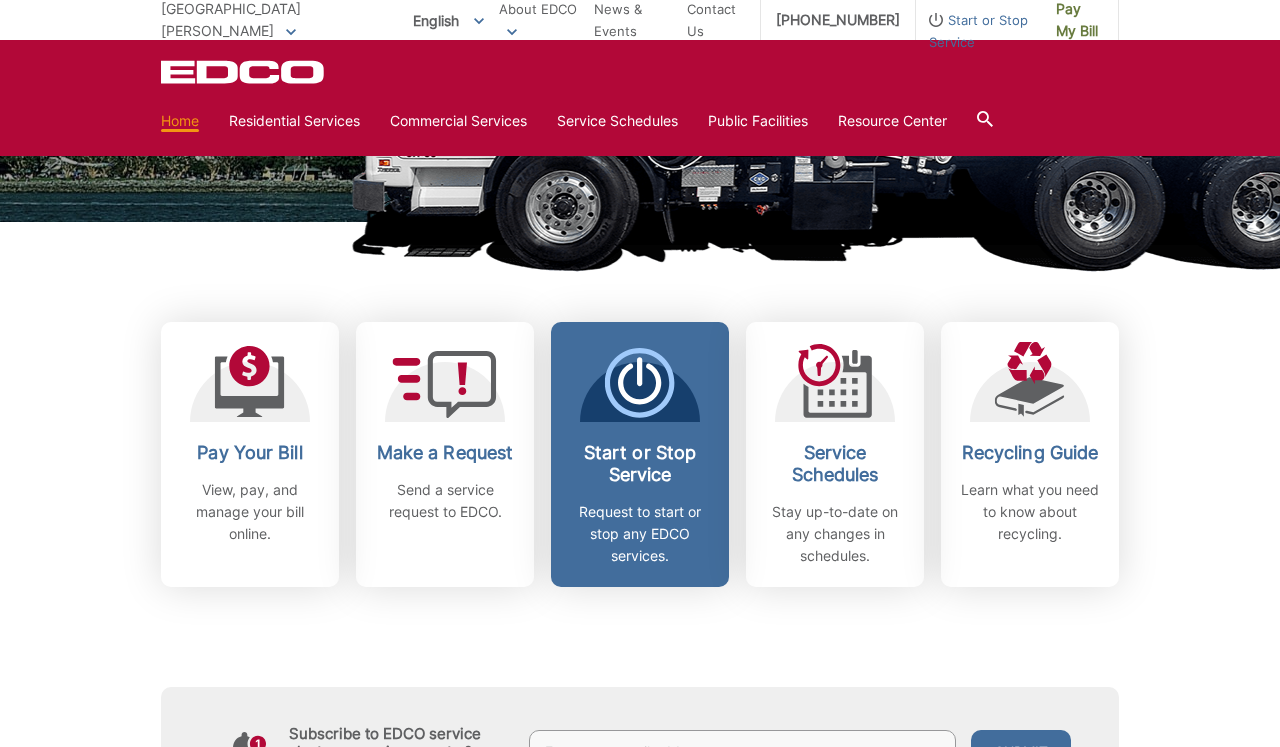 click on "Start or Stop Service" at bounding box center (640, 464) 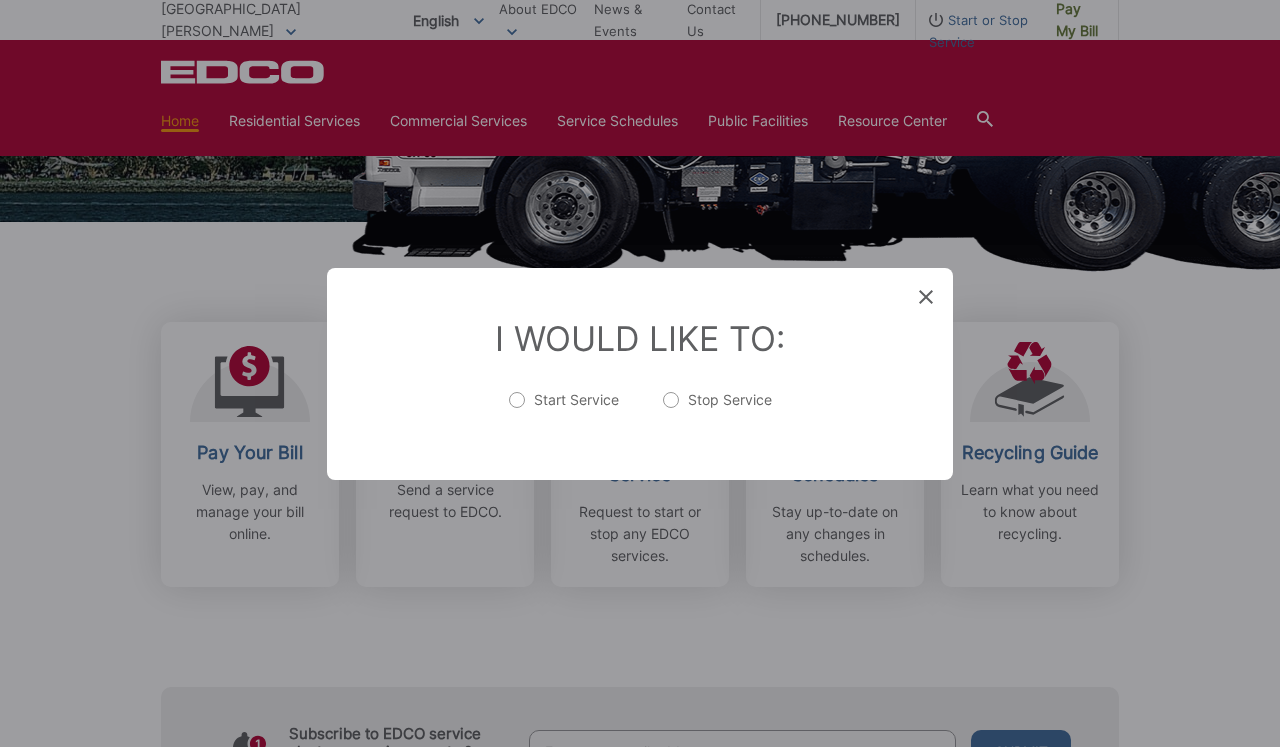 click on "Start Service" at bounding box center (564, 410) 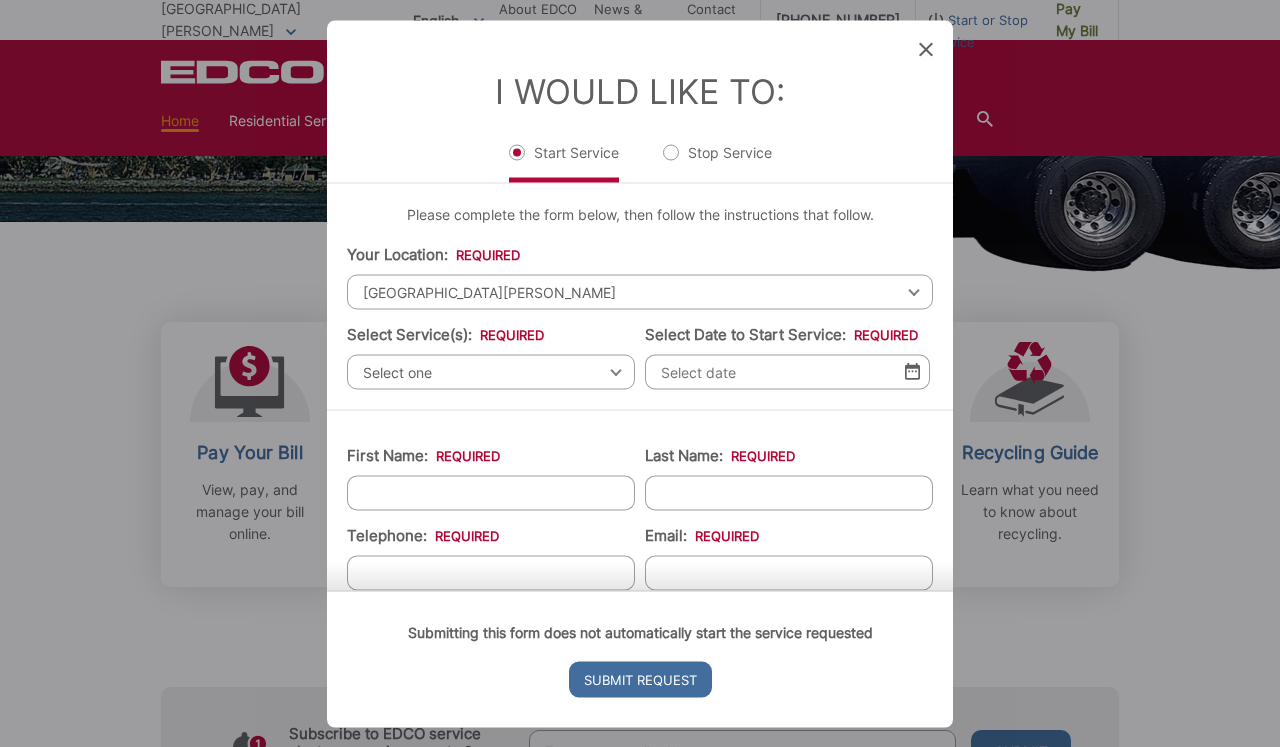 click on "[GEOGRAPHIC_DATA]" at bounding box center (640, 291) 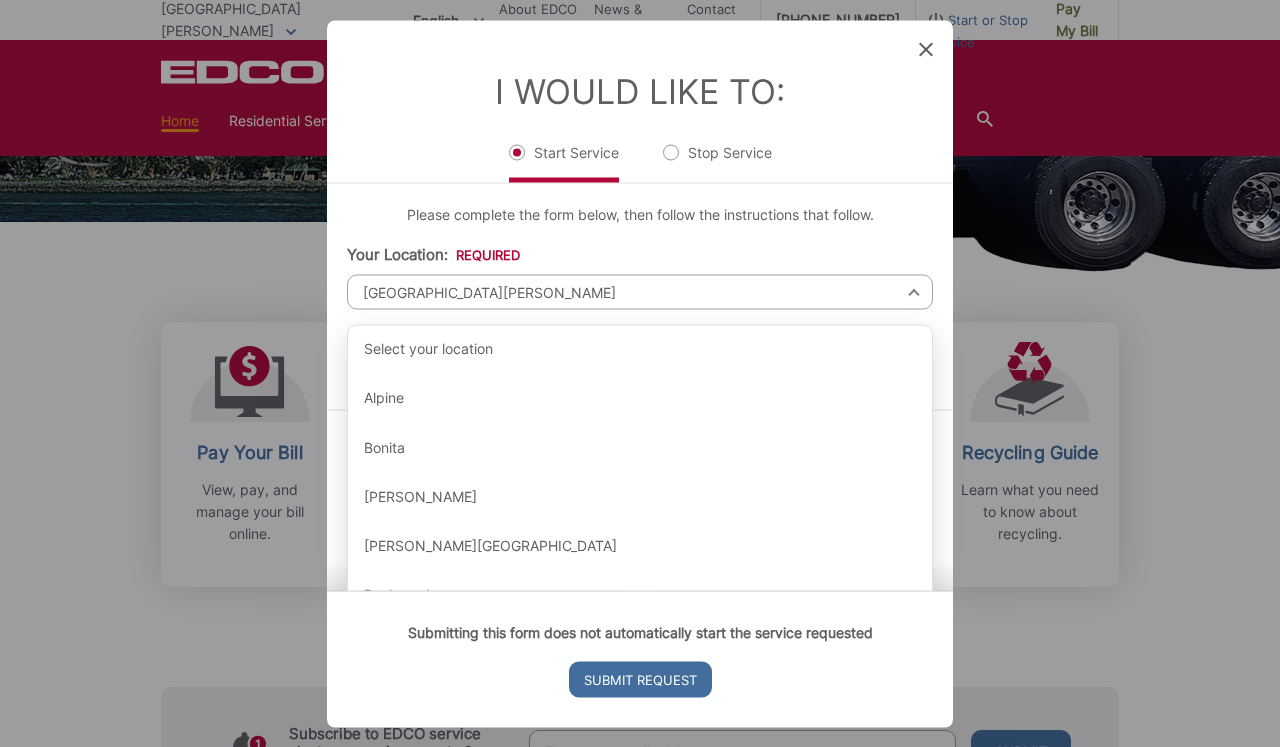 click on "Your Location: * Select your location Alpine Bonita Bonsall Borrego Springs Boulevard Buena Park Campo Coronado Corporate Del Mar Descanso Dulzura City of El Cajon El Cajon County El Segundo Encinitas Escondido Escondido County Fallbrook Guatay Imperial Beach Jacumba Jamul Julian La Mesa City La Mesa County La Mirada La Palma Lakeside Lakewood Lemon Grove Lincoln Acres Long Beach National City Pala Pauma Valley Pine Valley Potrero Poway Rainbow Ramona Rancho Palos Verdes Rancho Santa Fe San Diego San Marcos San Marcos County Signal Hill Solana Beach Spring Valley Tecate Torrance Valley Center City of Vista Vista County San Diego Select your location Alpine Bonita Bonsall Borrego Springs Boulevard Buena Park Campo Coronado Corporate Del Mar Descanso Dulzura City of El Cajon El Cajon County El Segundo Encinitas Escondido Escondido County Fallbrook Guatay Imperial Beach Jacumba Jamul Julian La Mesa City La Mesa County La Mirada La Palma Lakeside Lakewood Lemon Grove Lincoln Acres Long Beach National City Pala" at bounding box center (640, 276) 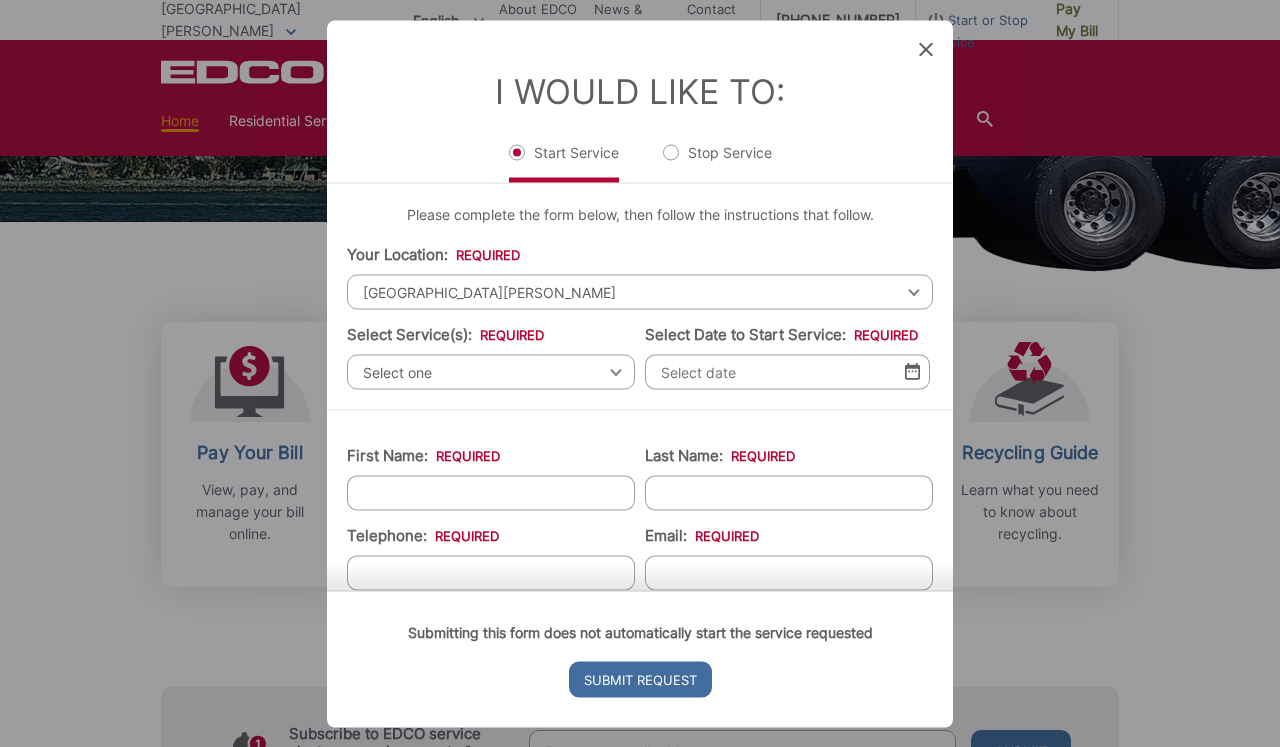 click on "Select one" at bounding box center (491, 371) 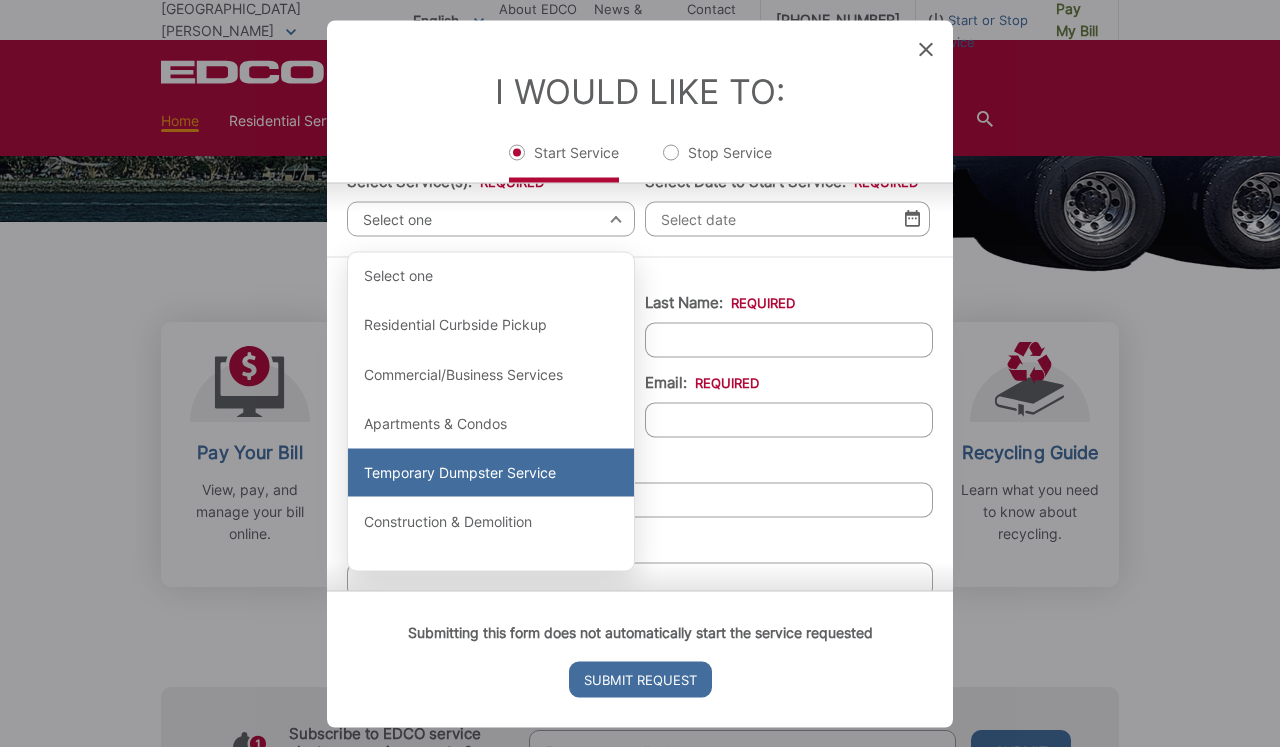 scroll, scrollTop: 151, scrollLeft: 0, axis: vertical 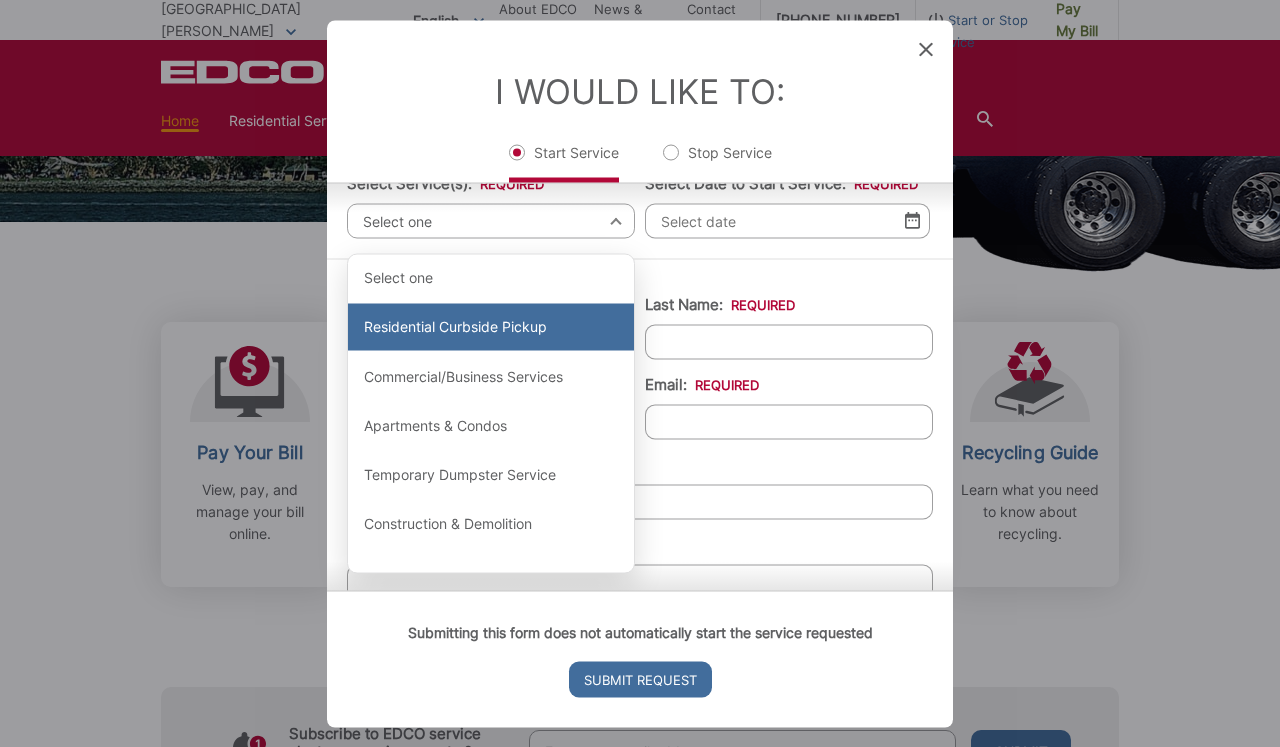 click on "Residential Curbside Pickup" at bounding box center (491, 327) 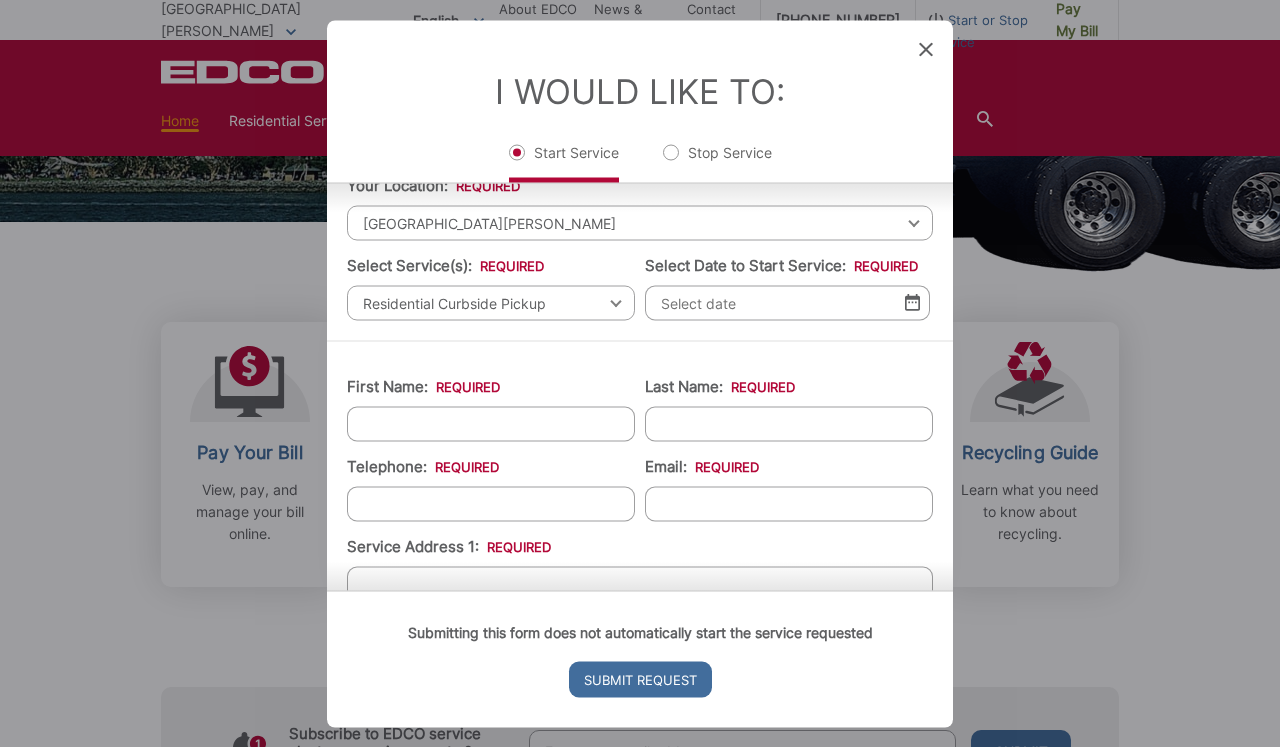 scroll, scrollTop: 68, scrollLeft: 0, axis: vertical 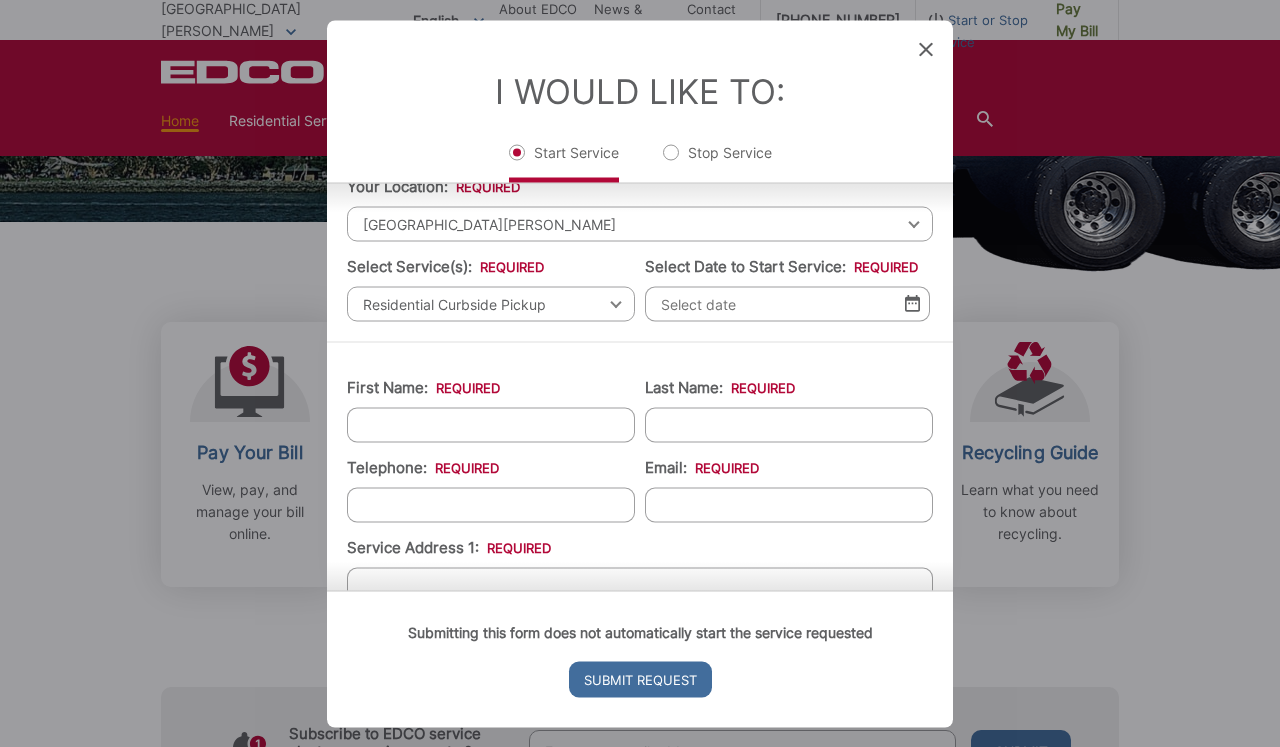 click at bounding box center (912, 303) 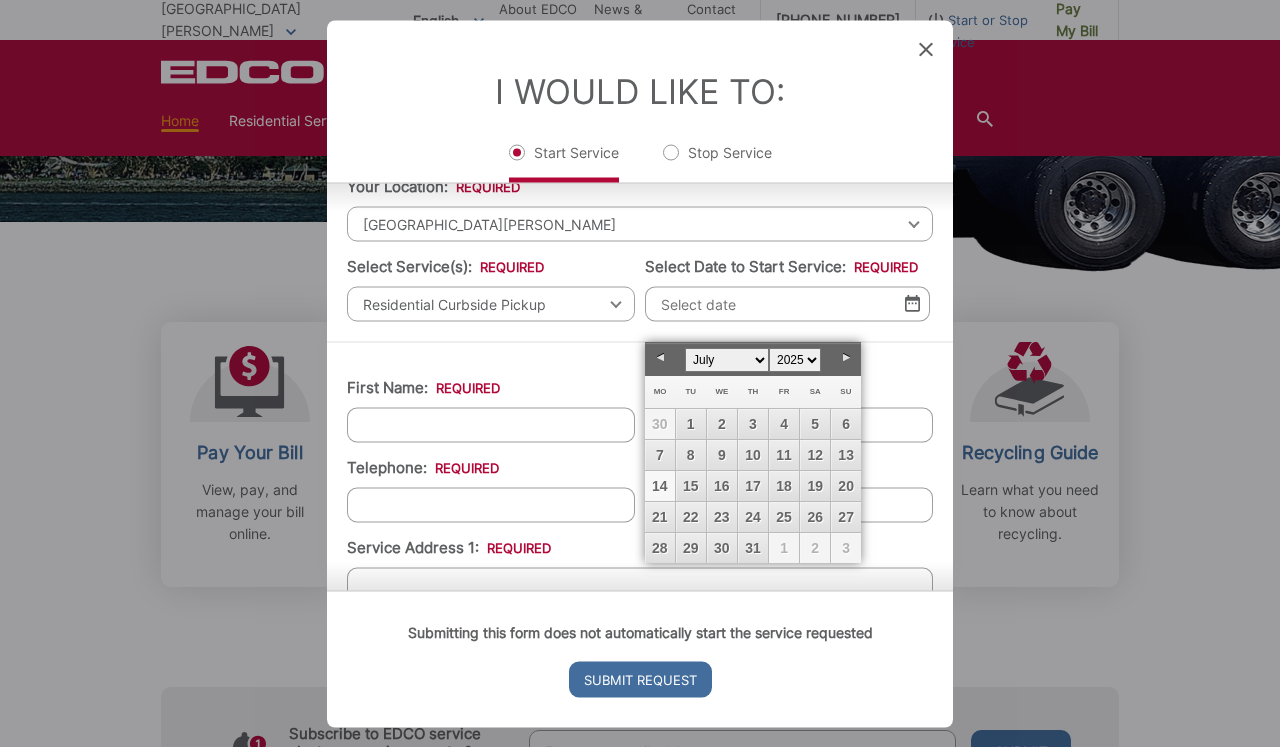 click on "14" at bounding box center [660, 486] 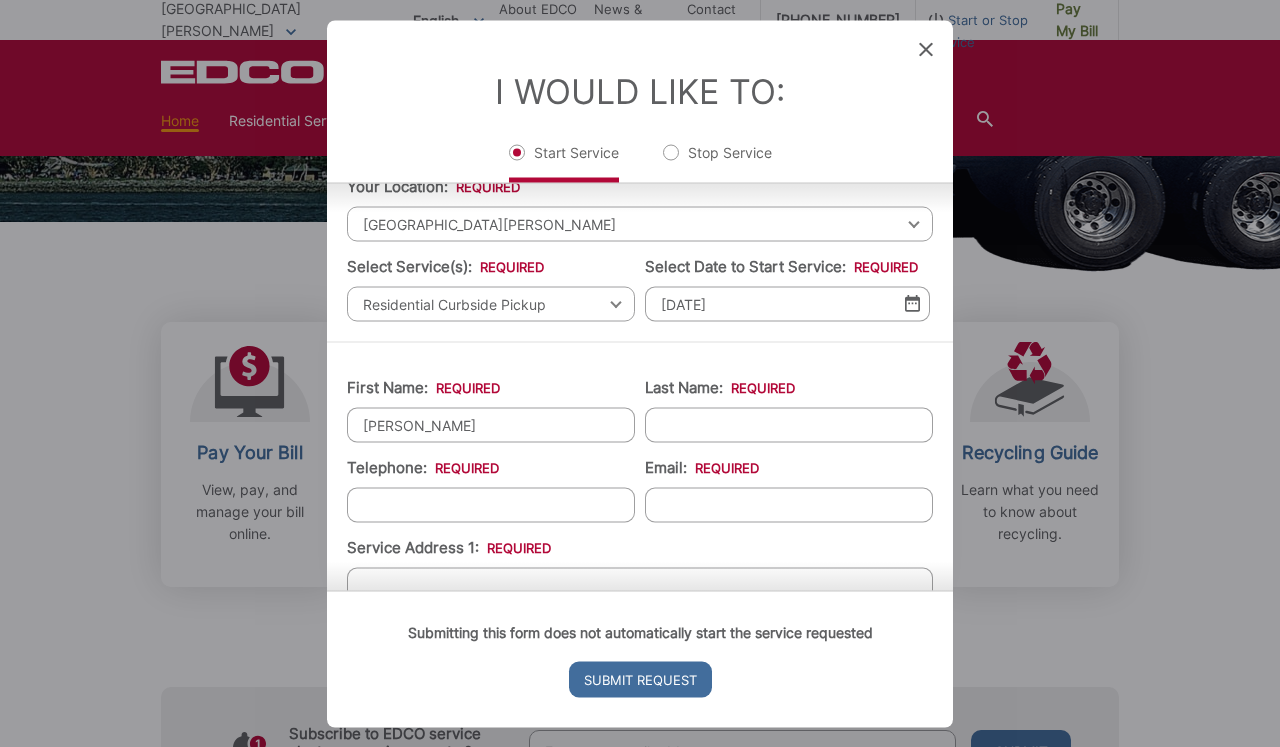 type on "Jose Cruz" 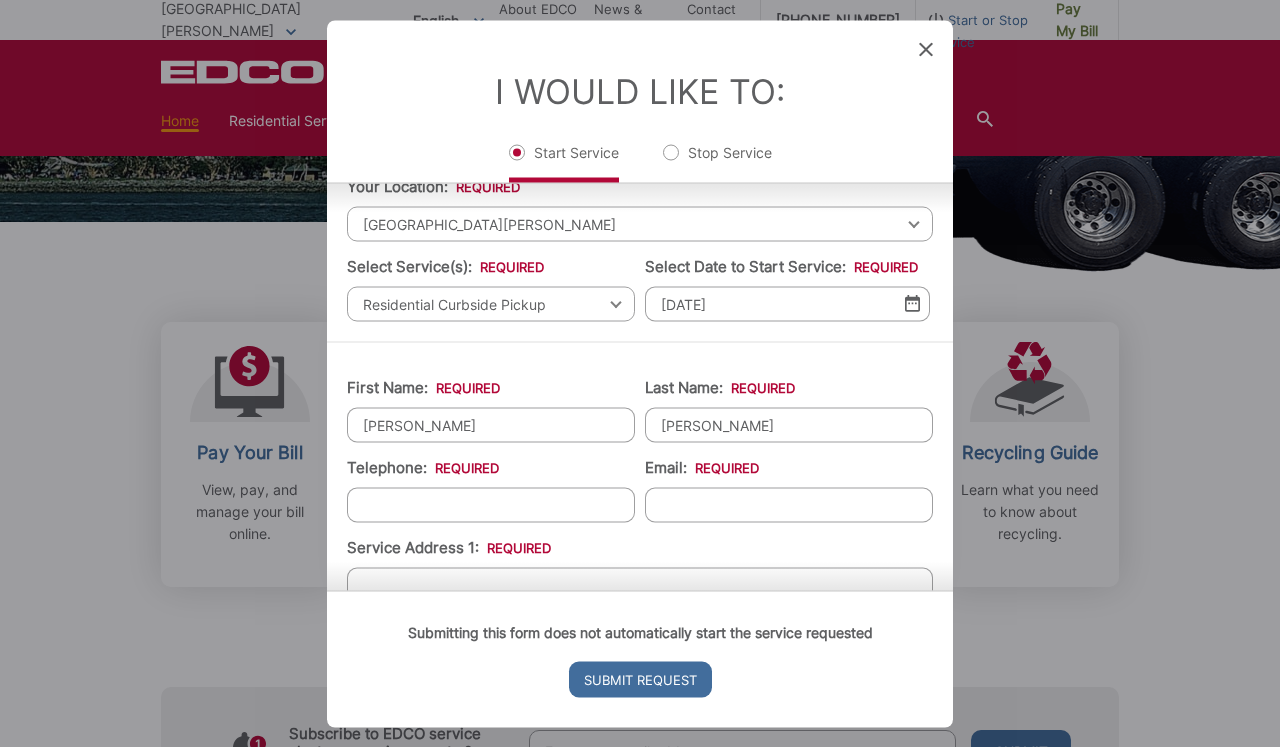 type on "Del Castillo" 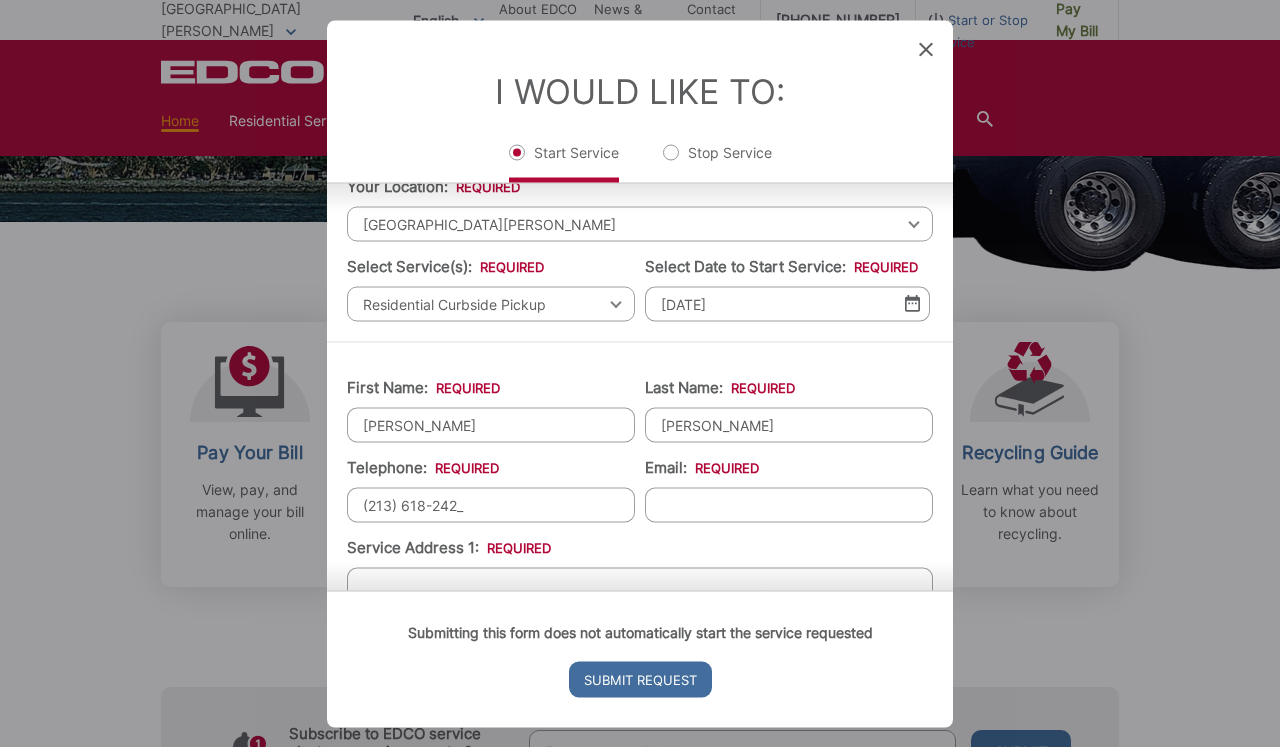 type on "(213) 618-2428" 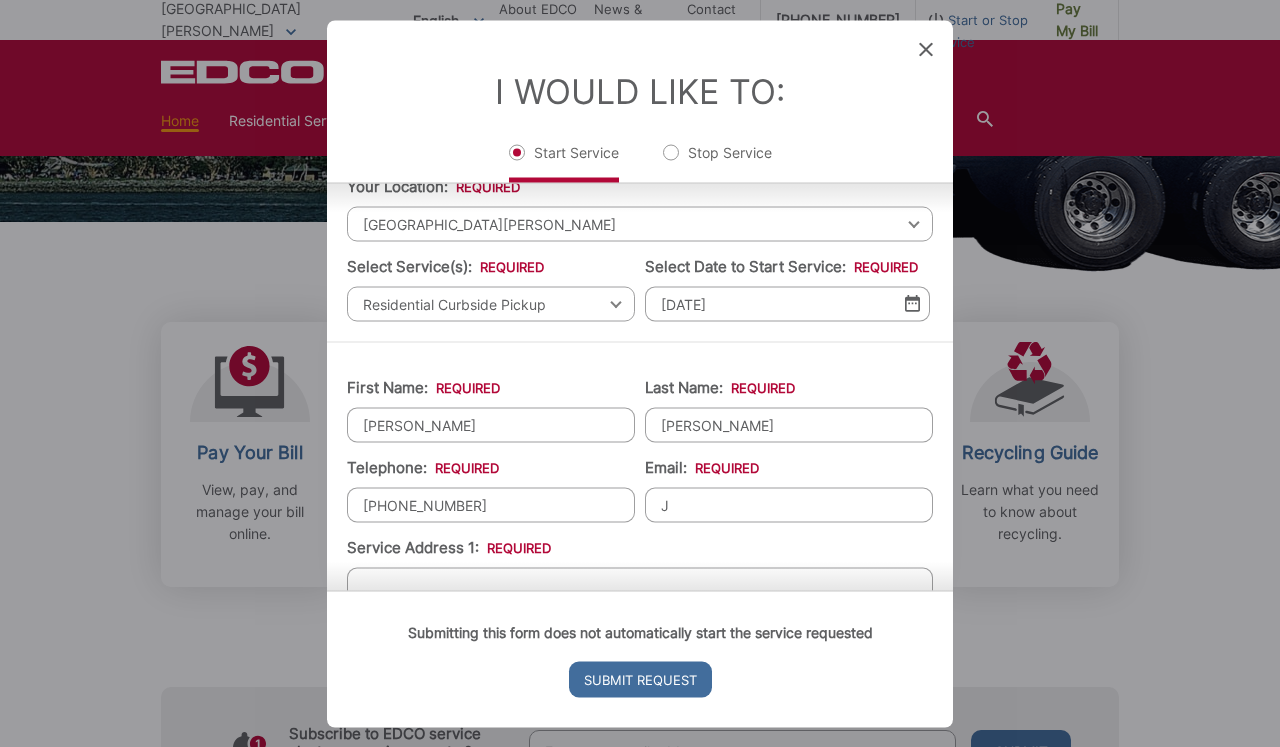 type on "Jc" 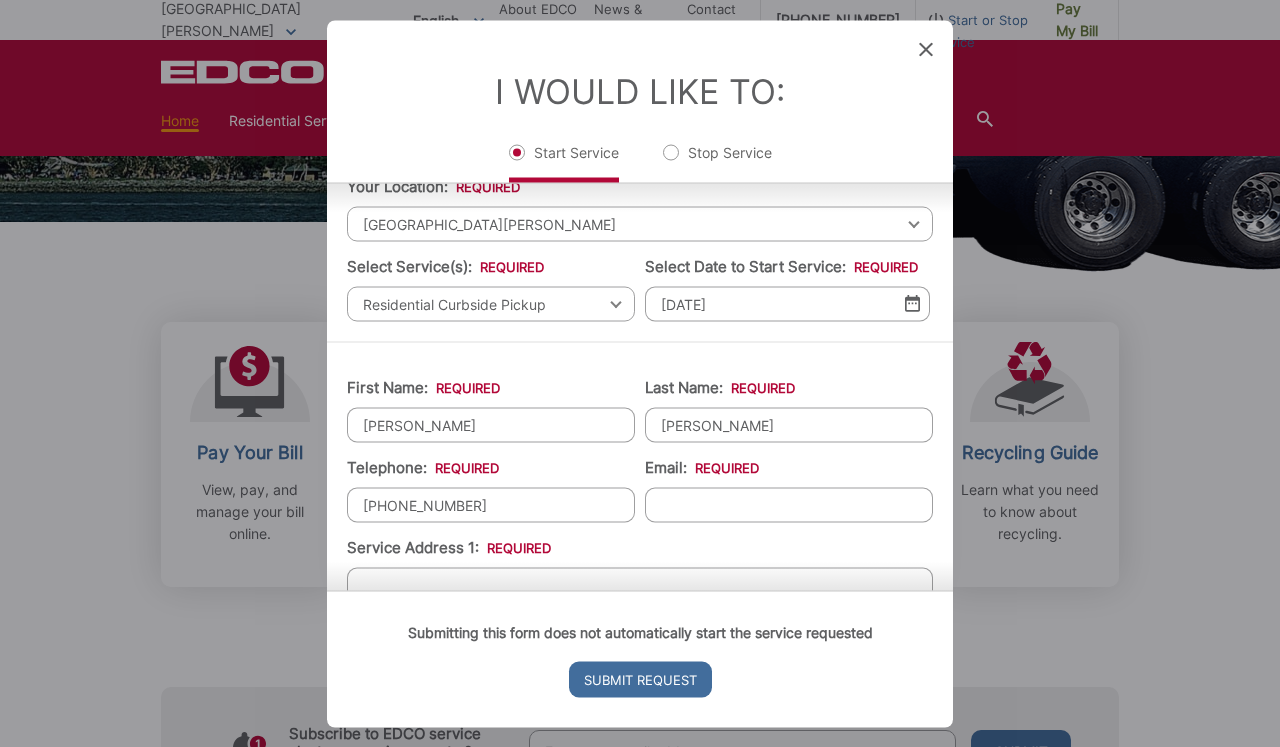 type on "jcruzdc19@gmail.com" 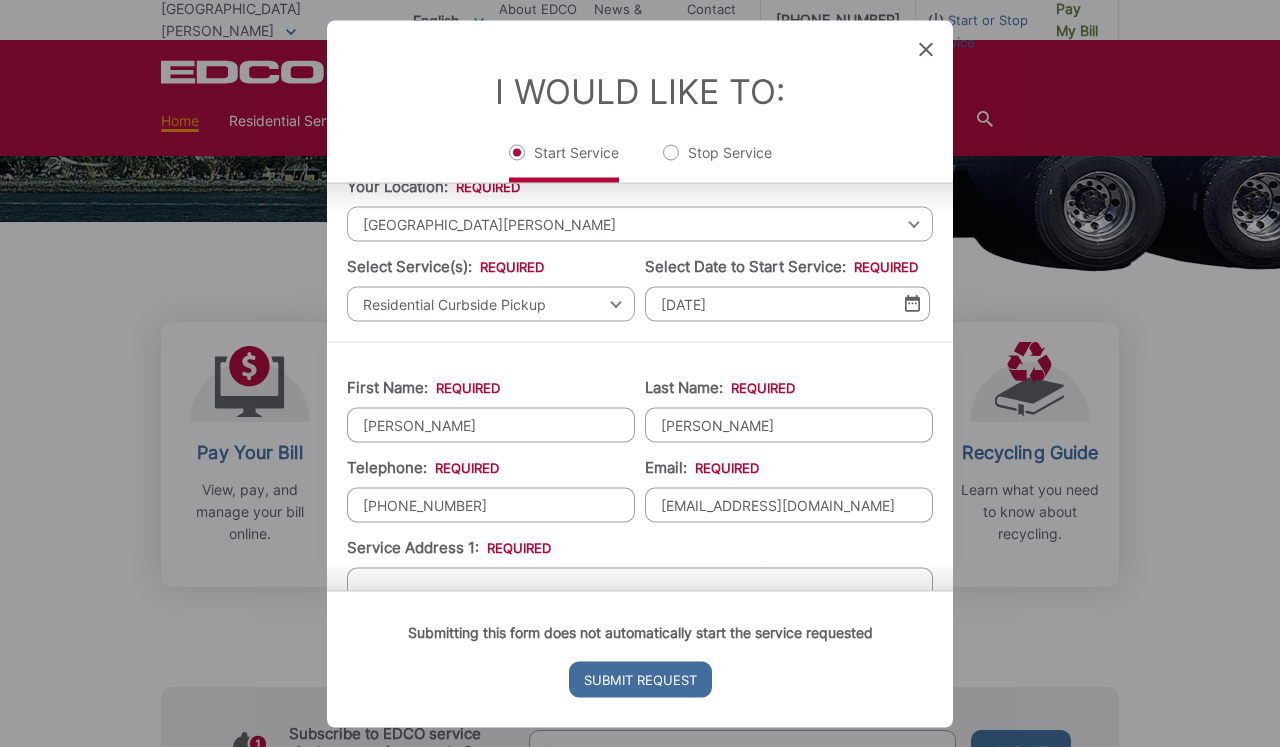click on "Submitting this form does not automatically start the service requested Submit Request" at bounding box center [640, 658] 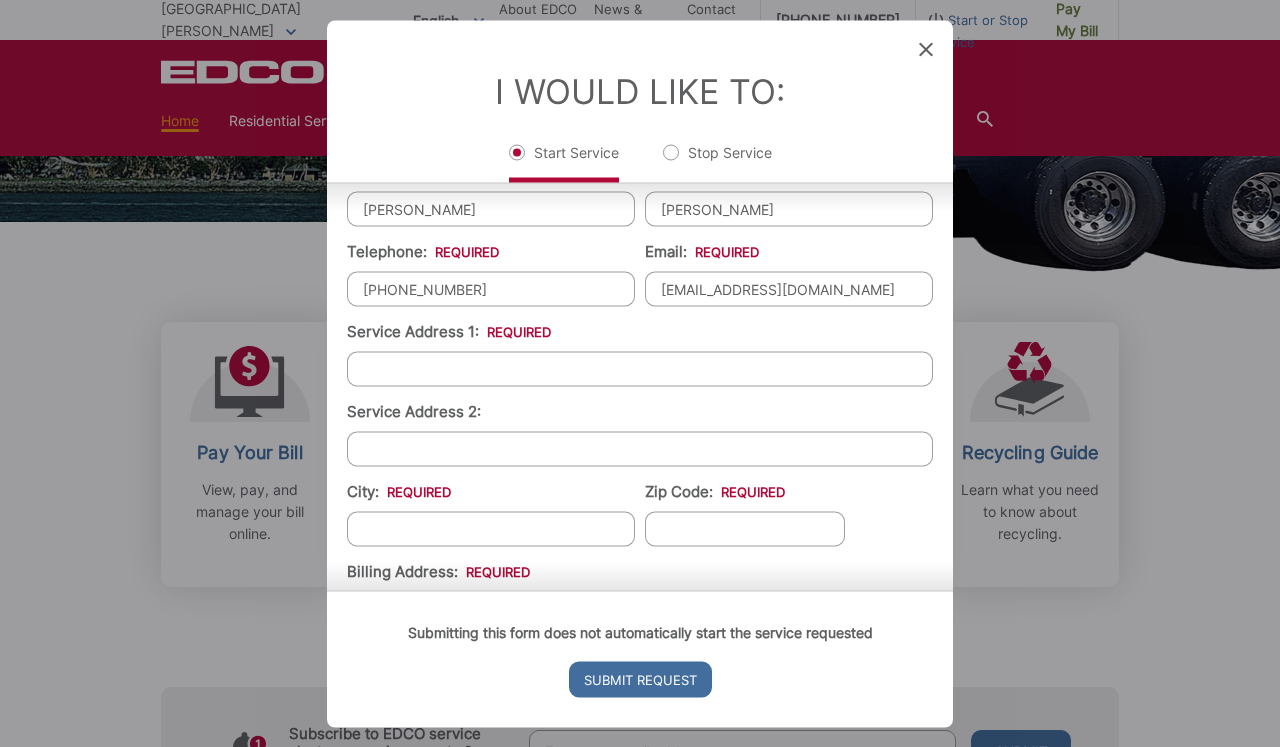 scroll, scrollTop: 296, scrollLeft: 0, axis: vertical 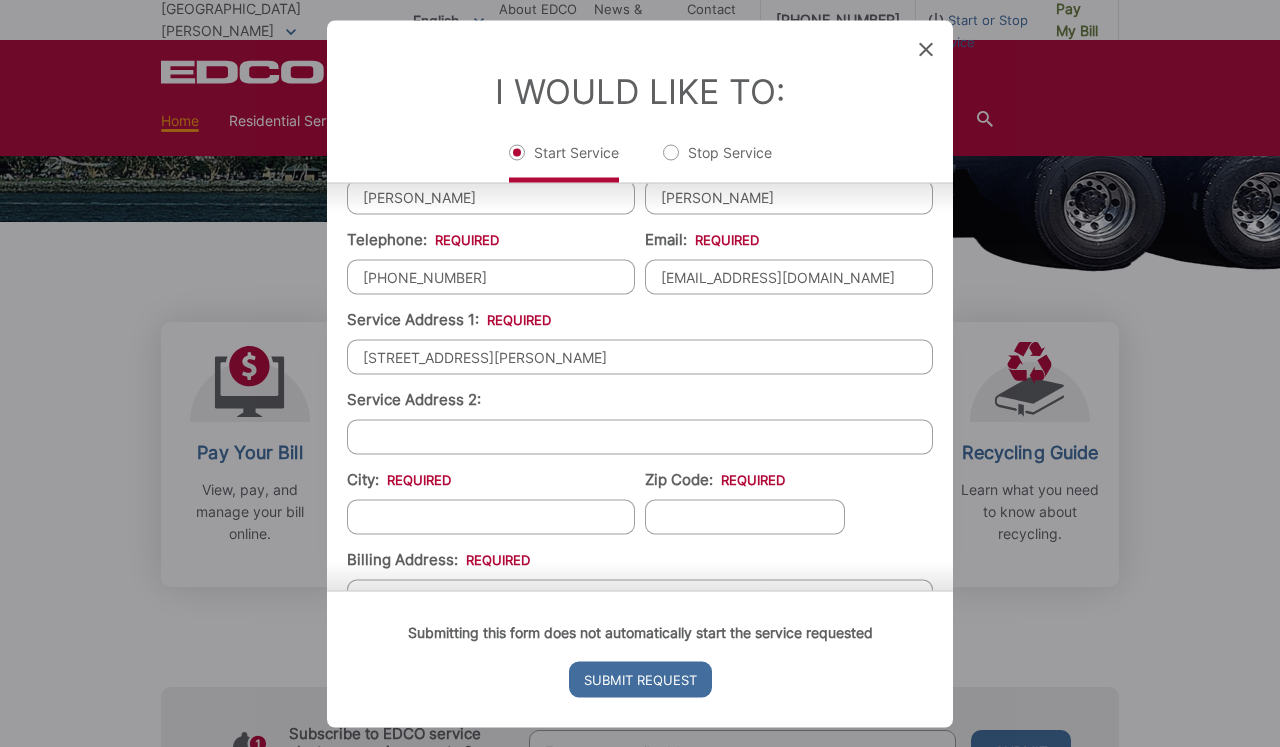 type on "4719 Constance Dr." 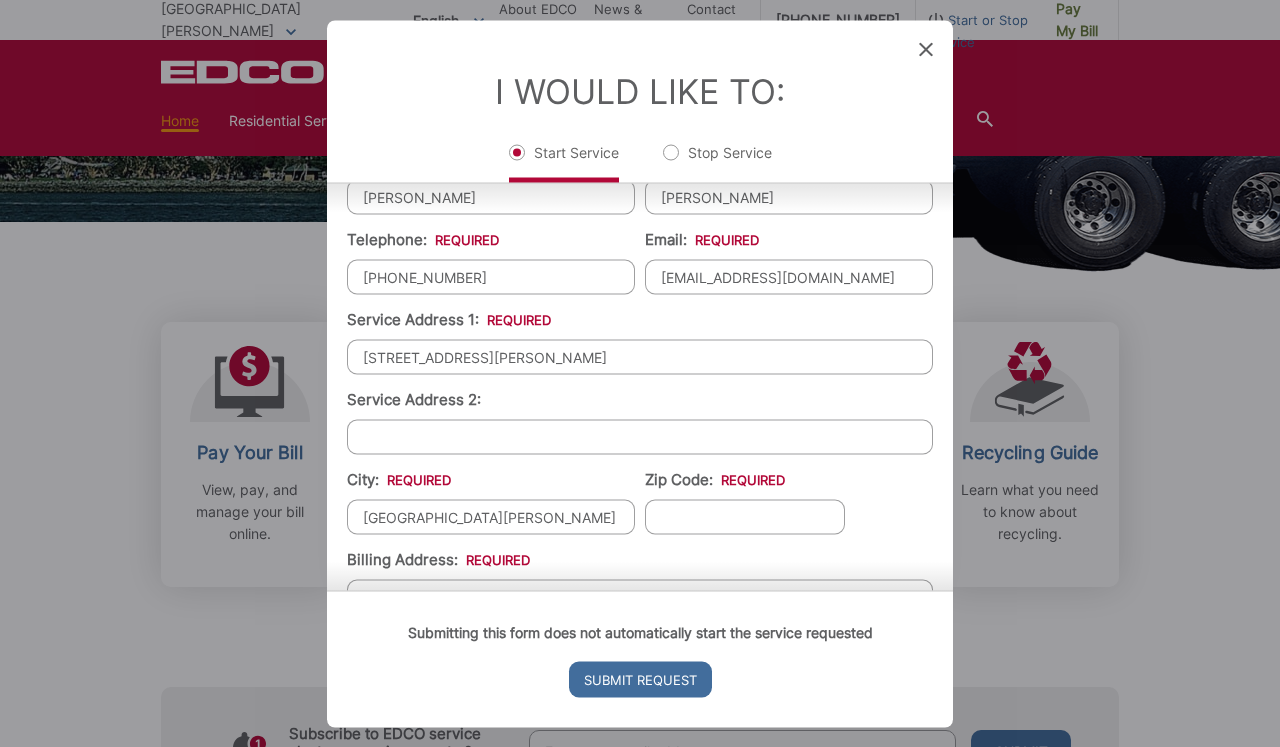 type on "[GEOGRAPHIC_DATA]" 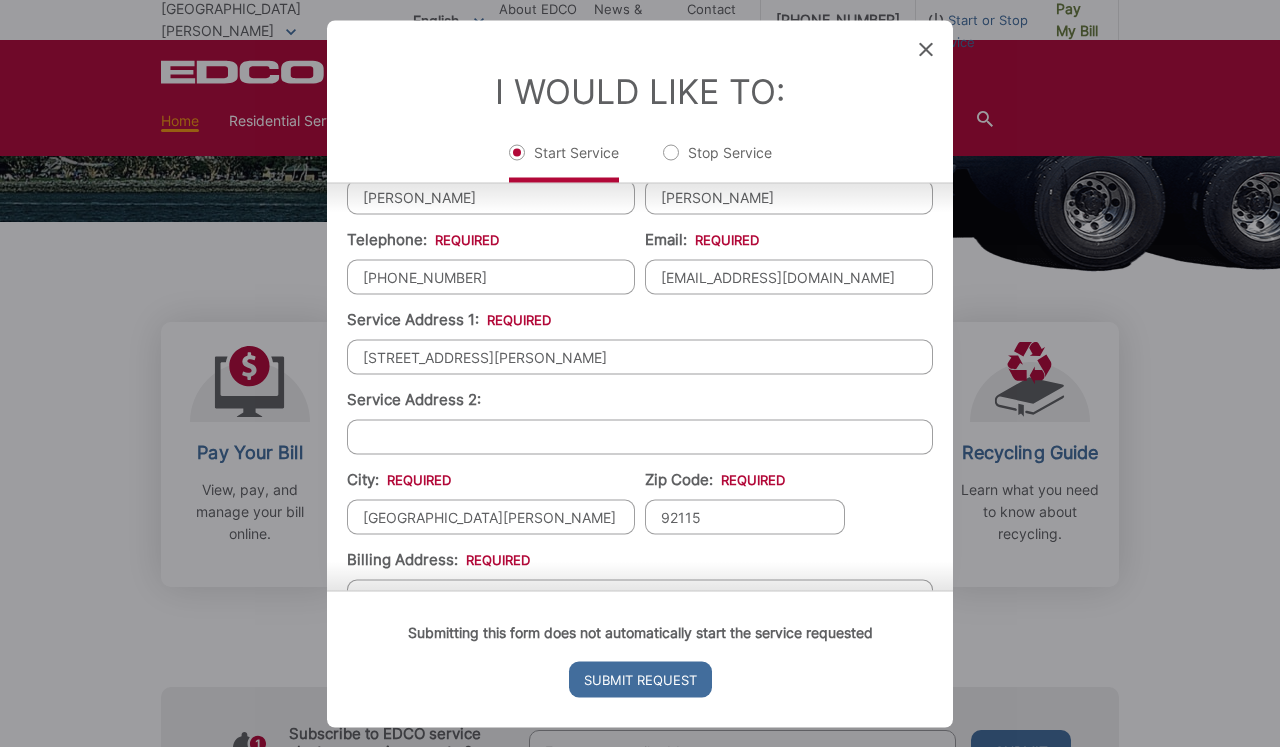 type on "92115" 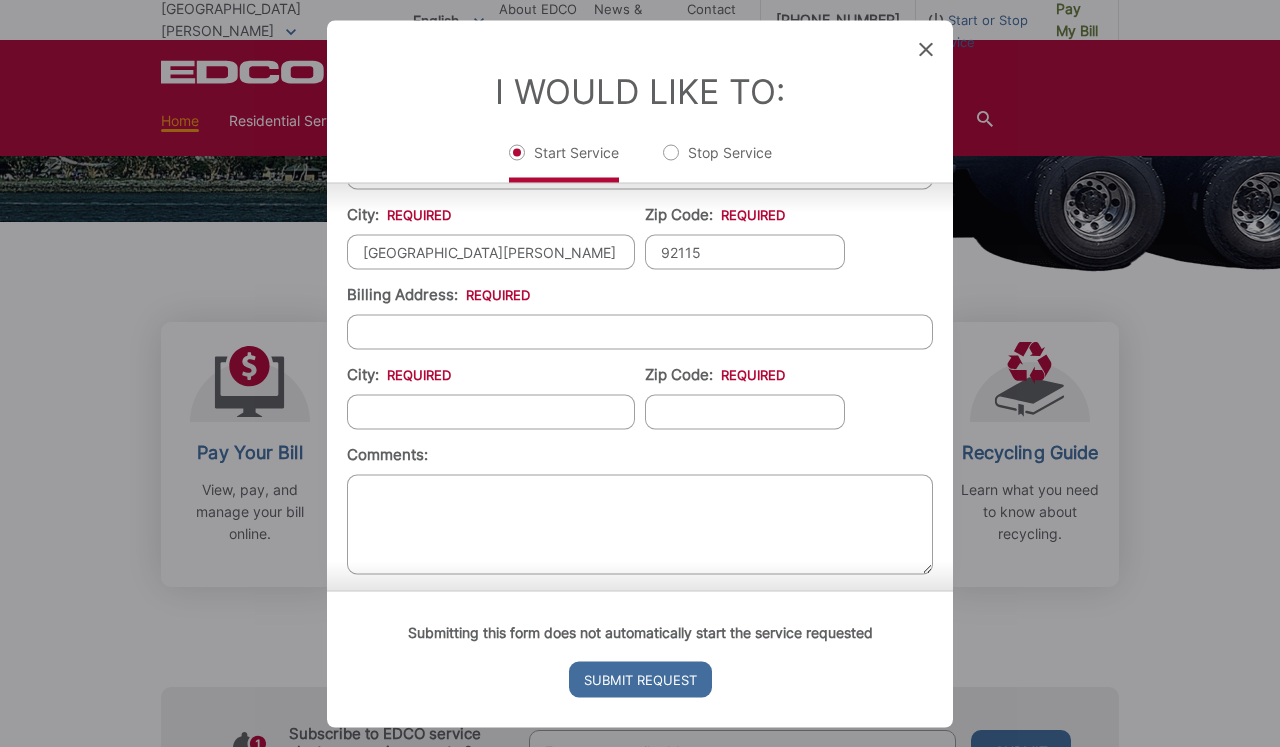 scroll, scrollTop: 572, scrollLeft: 0, axis: vertical 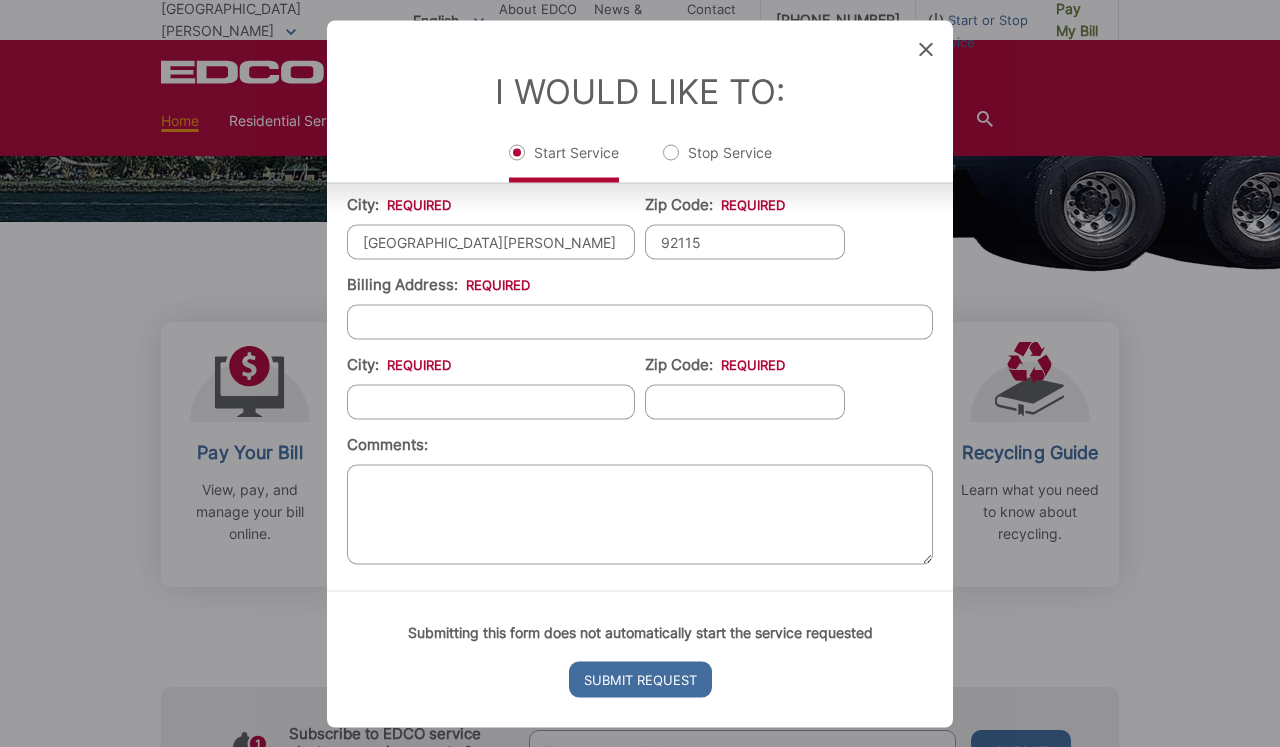 click on "Billing Address: *" at bounding box center [640, 321] 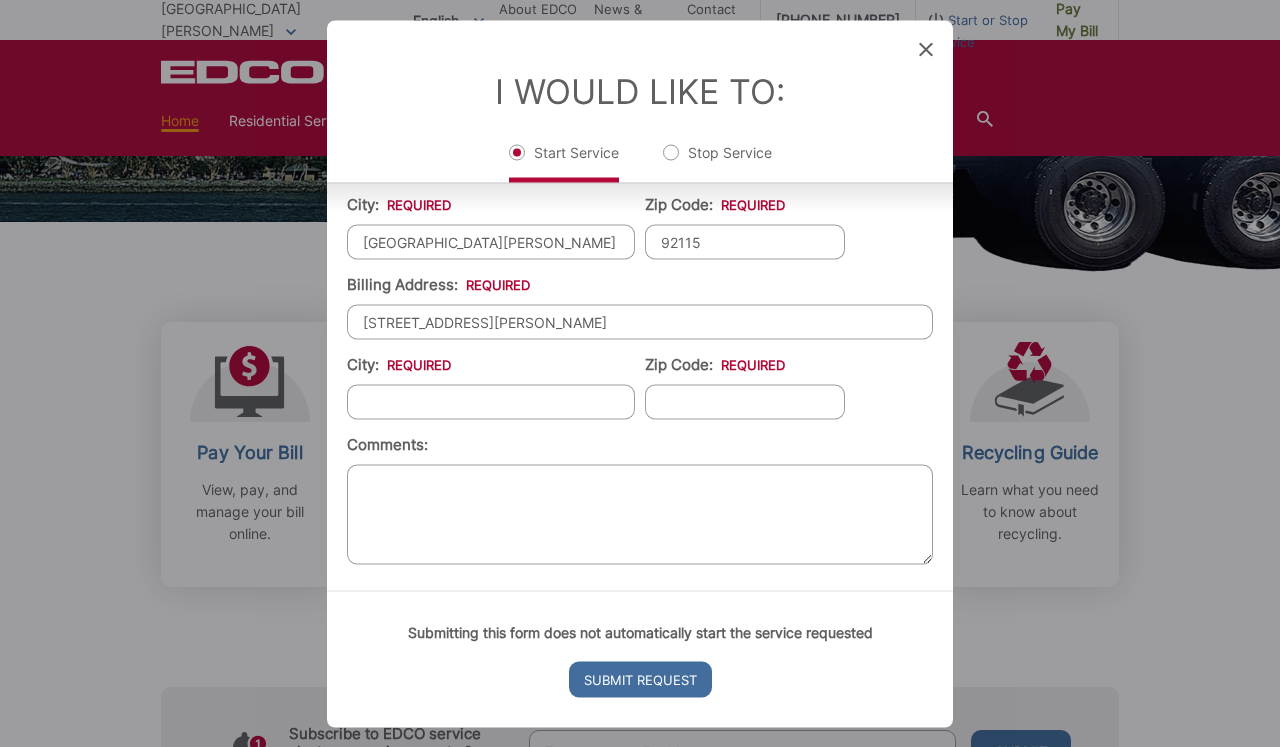 type on "4719 Constance Dr." 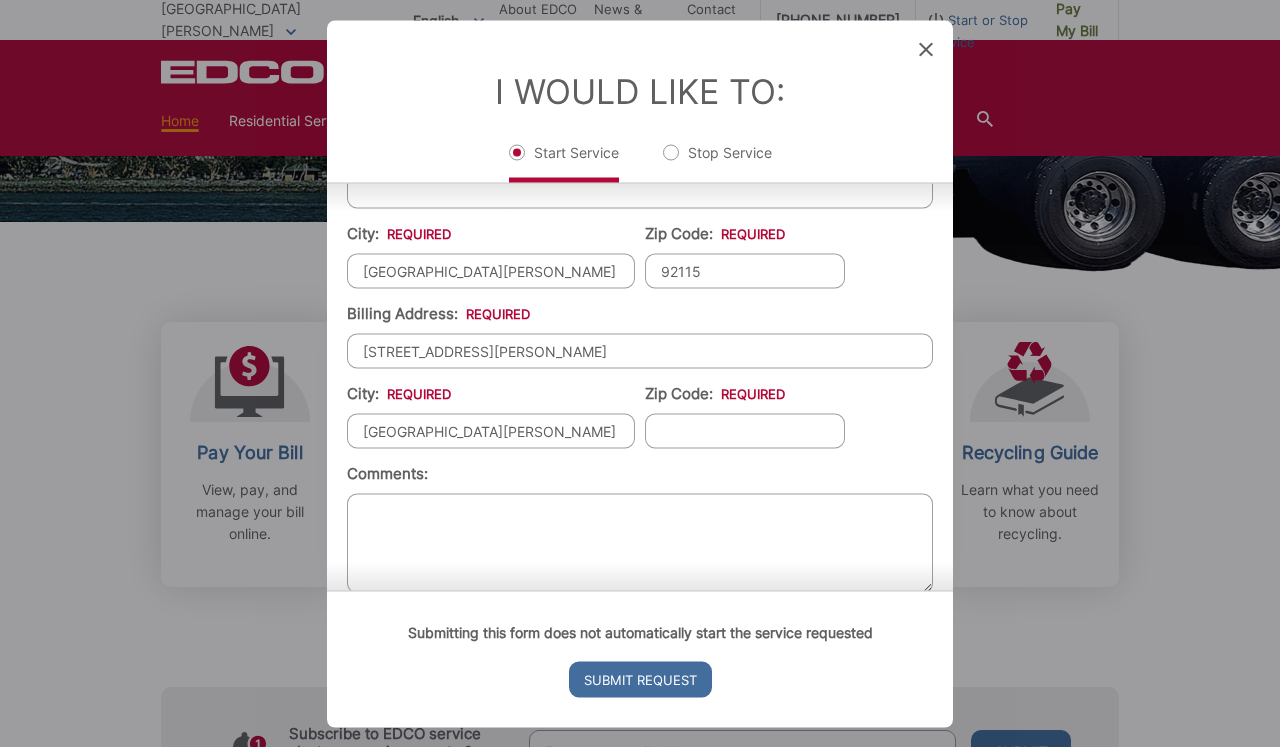 scroll, scrollTop: 545, scrollLeft: 0, axis: vertical 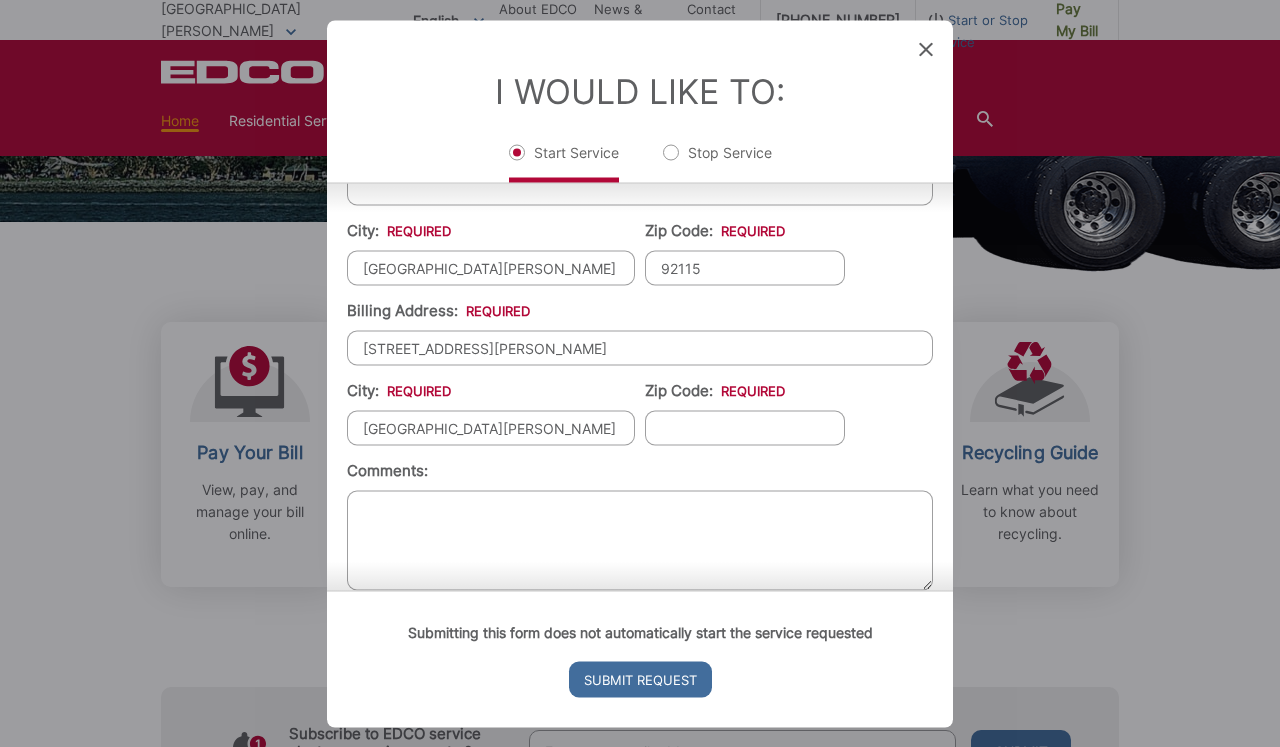 type on "[GEOGRAPHIC_DATA]" 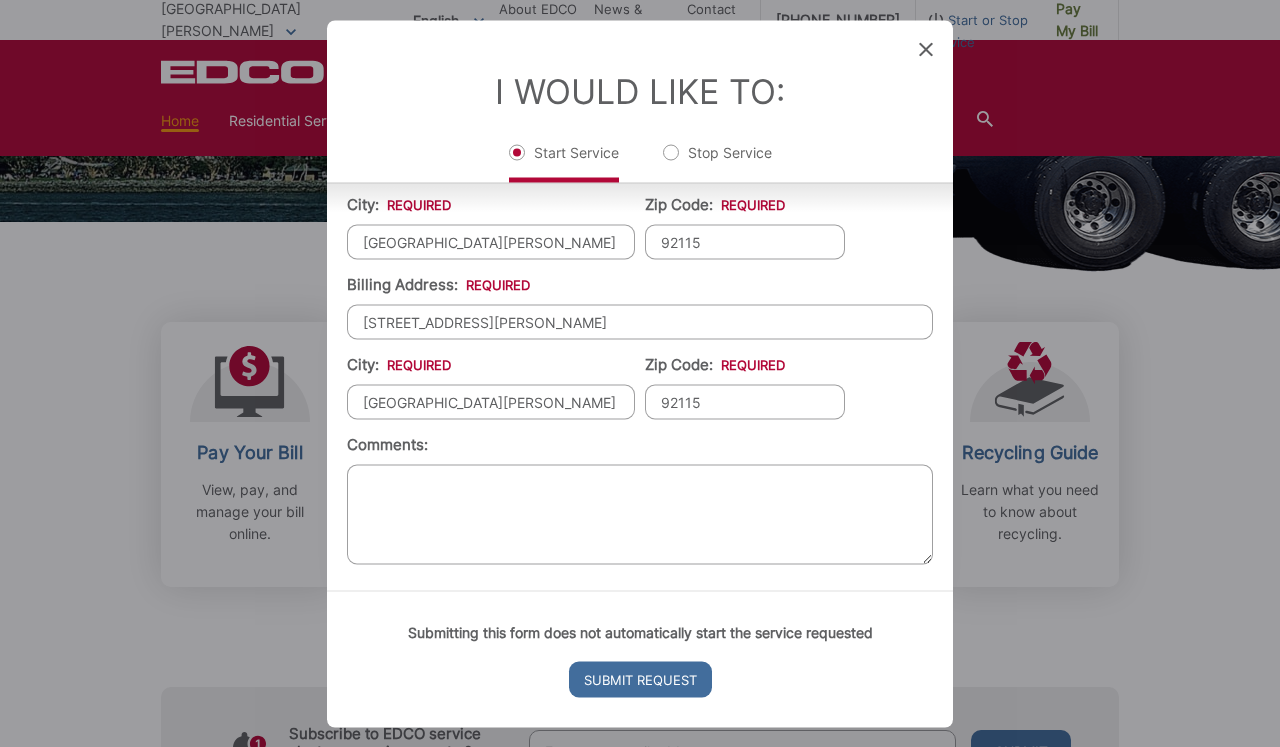 scroll, scrollTop: 587, scrollLeft: 0, axis: vertical 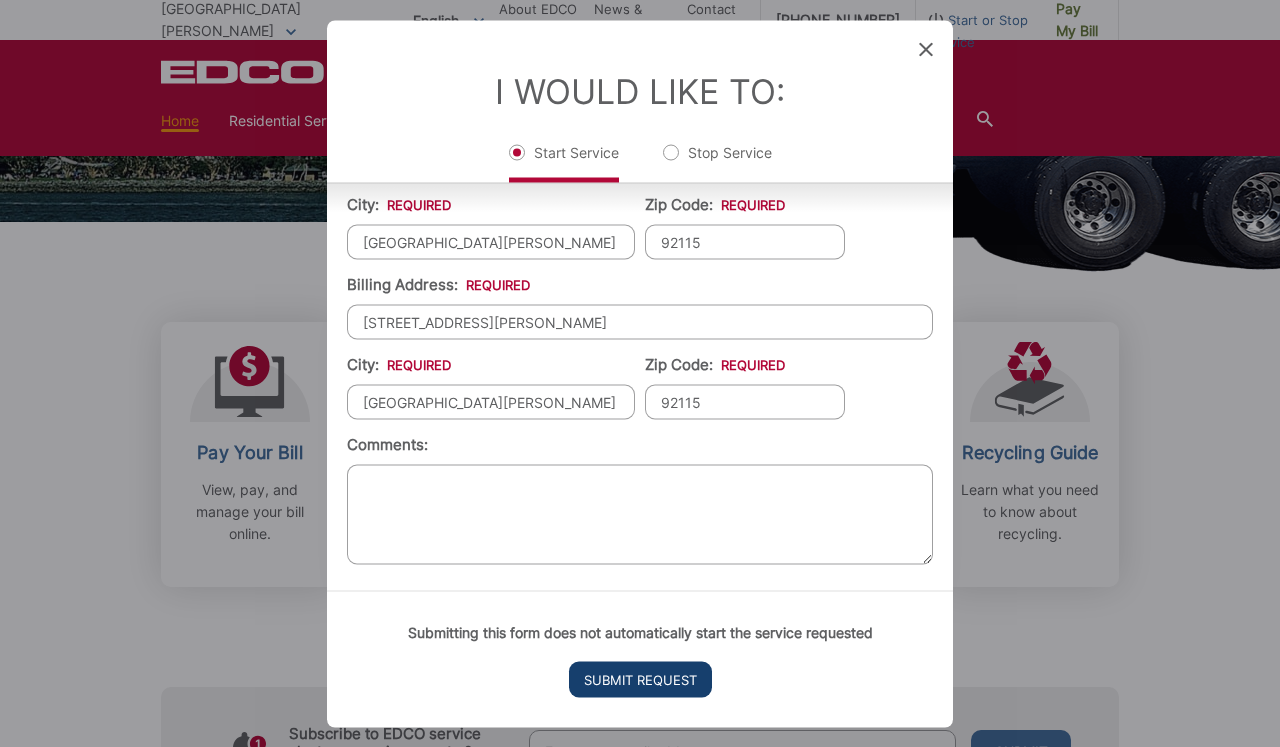 type on "92115" 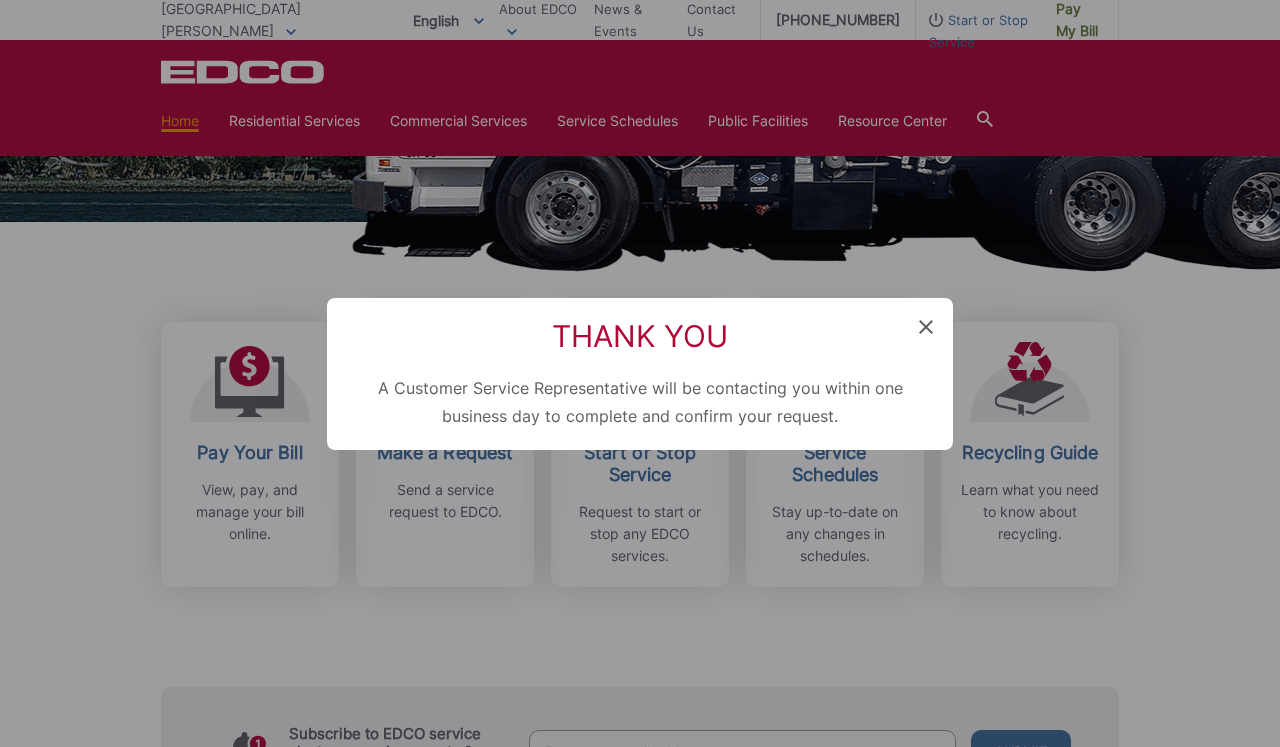 scroll, scrollTop: 615, scrollLeft: 0, axis: vertical 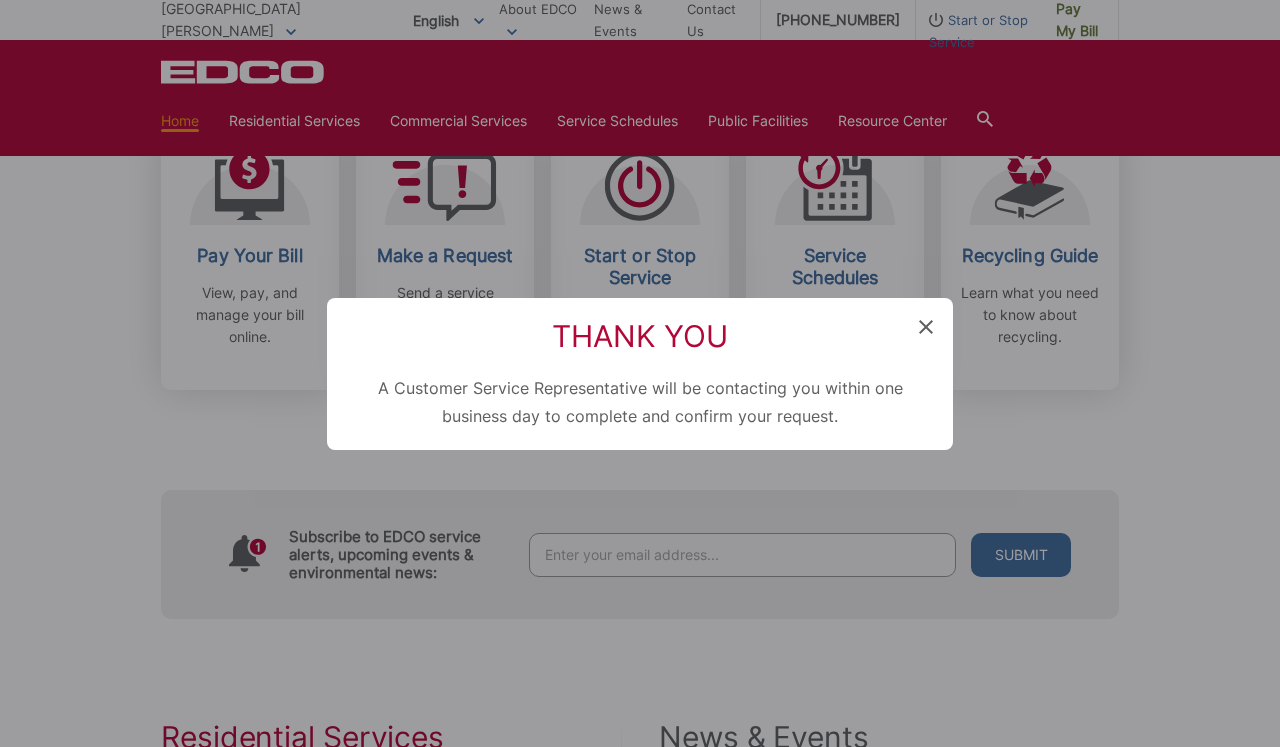 click 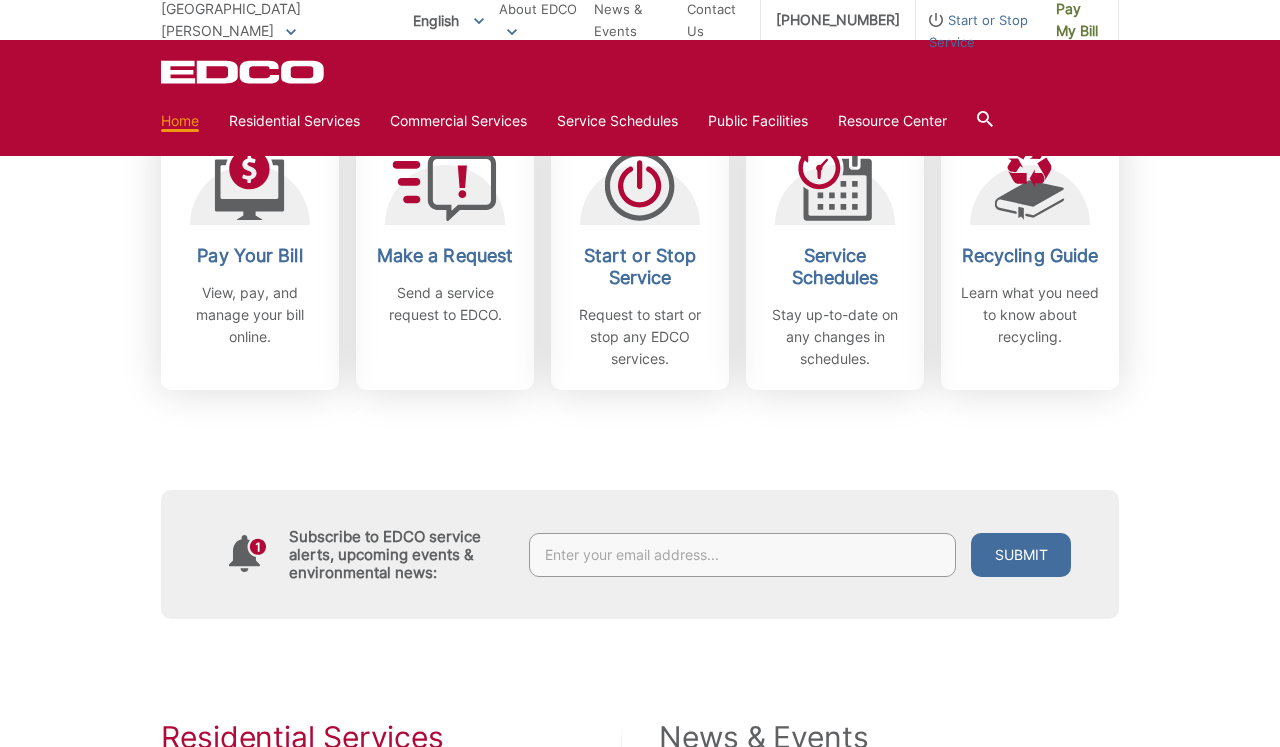 scroll, scrollTop: 418, scrollLeft: 0, axis: vertical 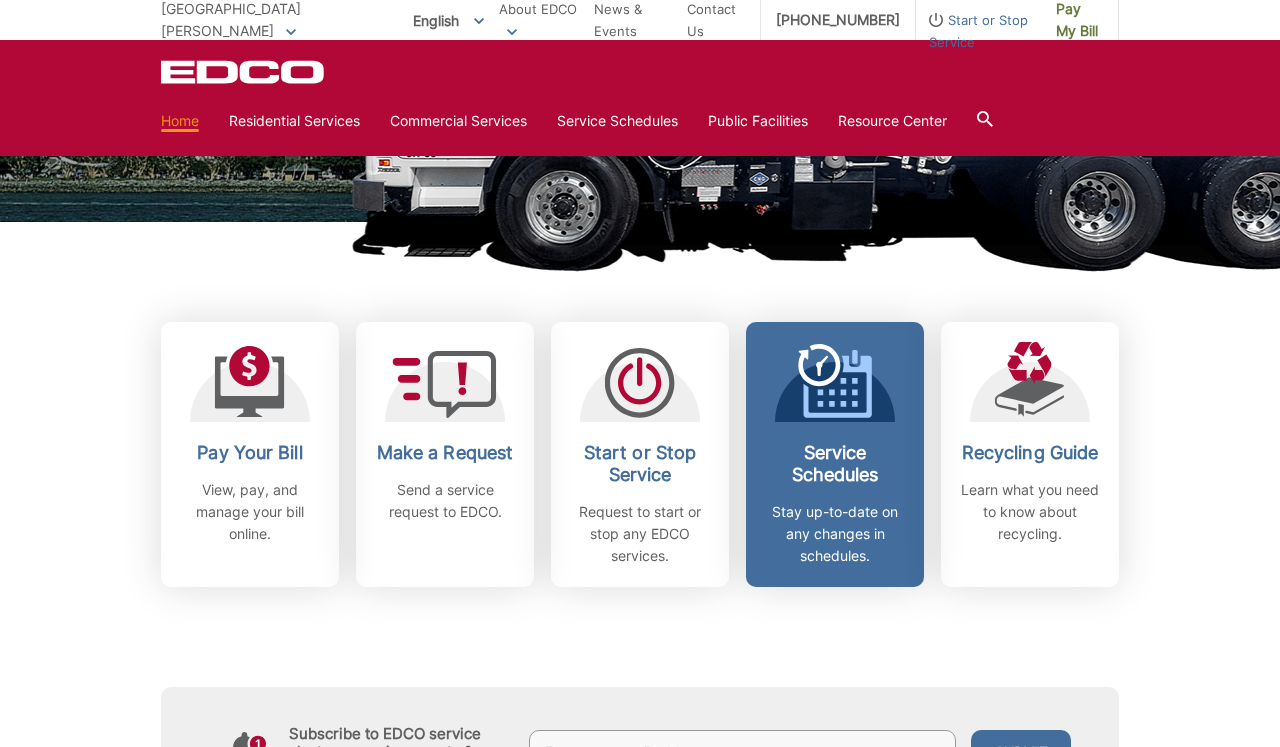 click on "Service Schedules
Stay up-to-date on any changes in schedules." at bounding box center (835, 504) 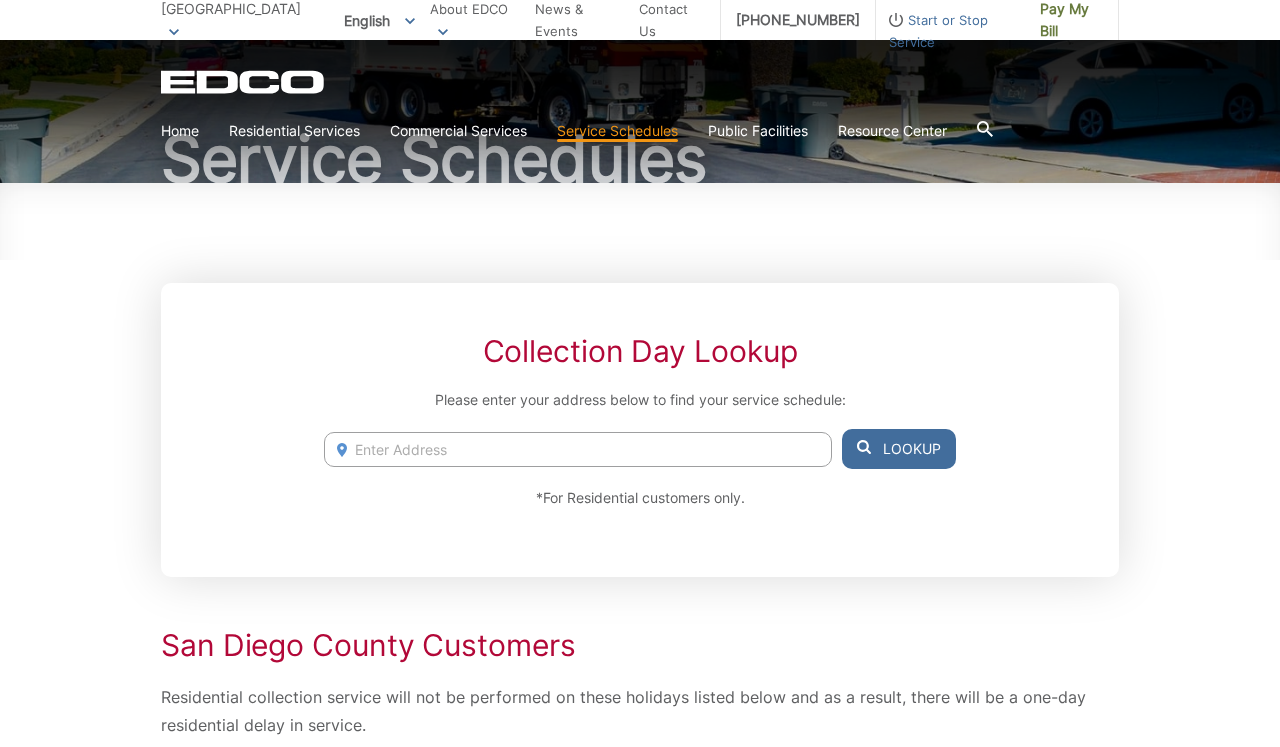 scroll, scrollTop: 168, scrollLeft: 0, axis: vertical 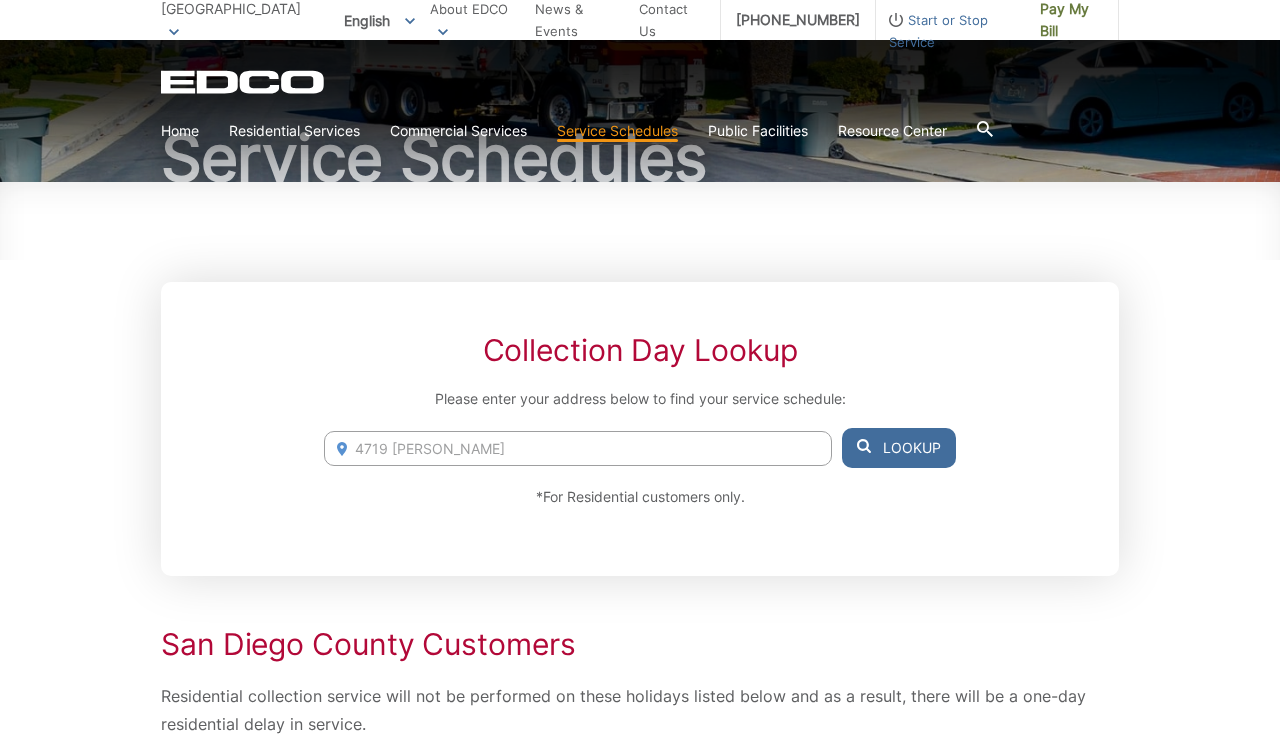 click on "Lookup" at bounding box center [899, 448] 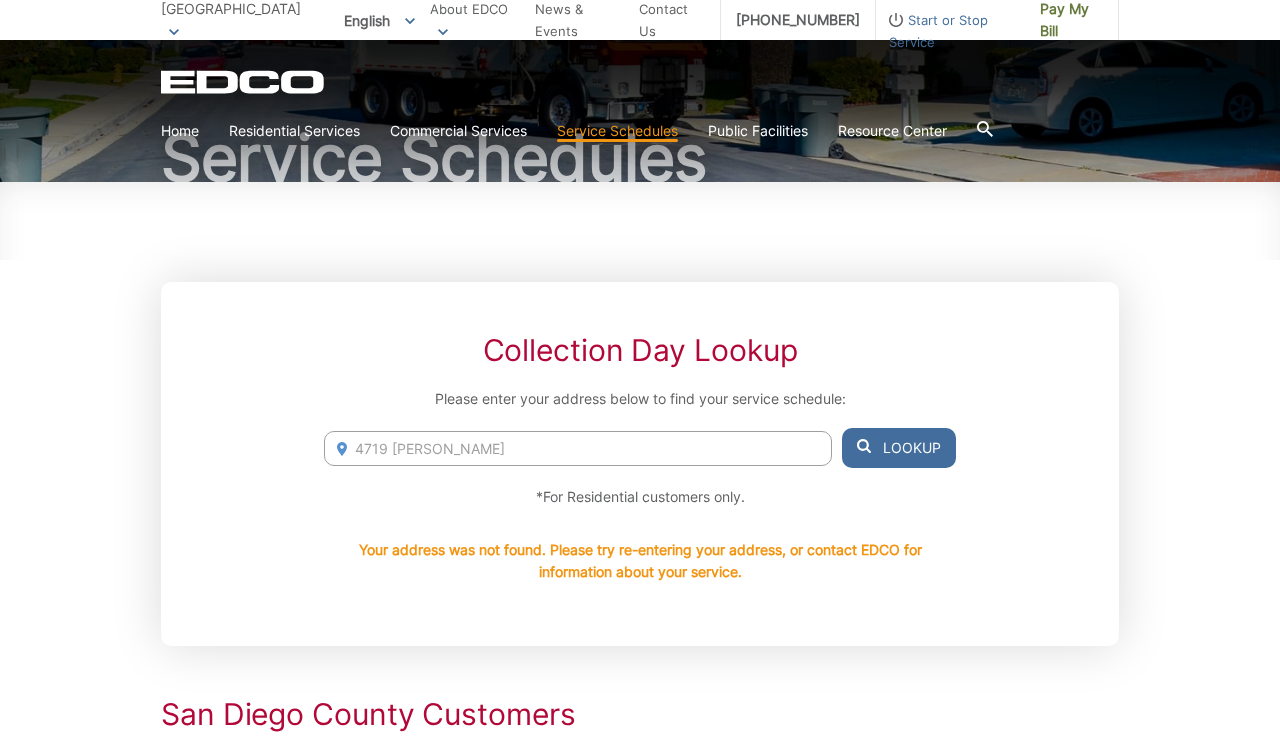click on "4719 [PERSON_NAME]" at bounding box center [578, 448] 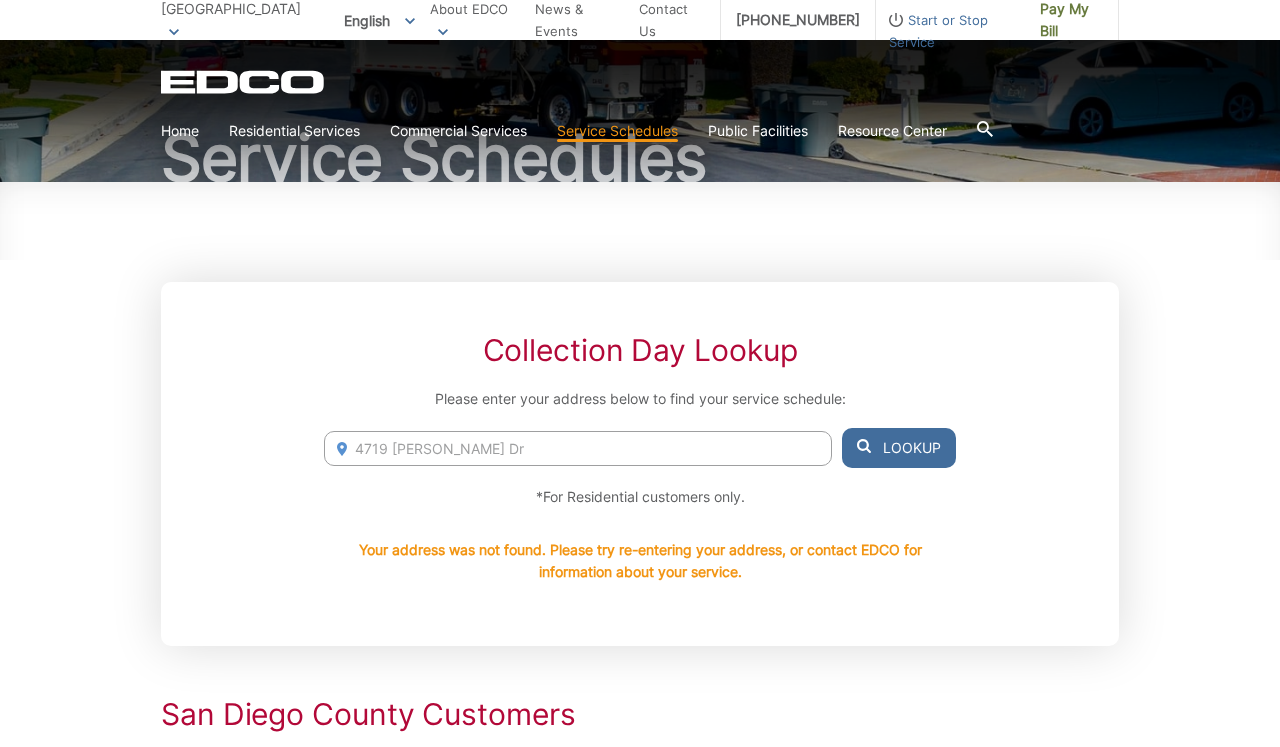 click on "Lookup" at bounding box center (899, 448) 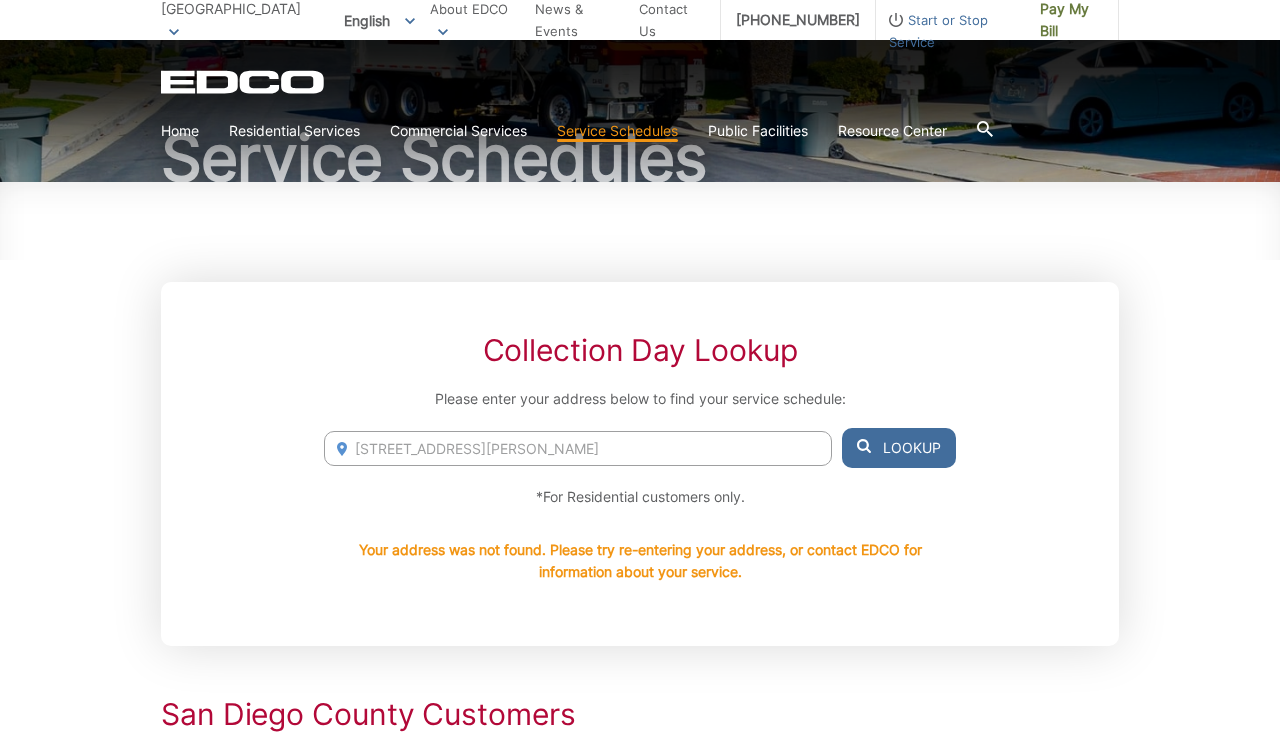 type on "[STREET_ADDRESS][PERSON_NAME]" 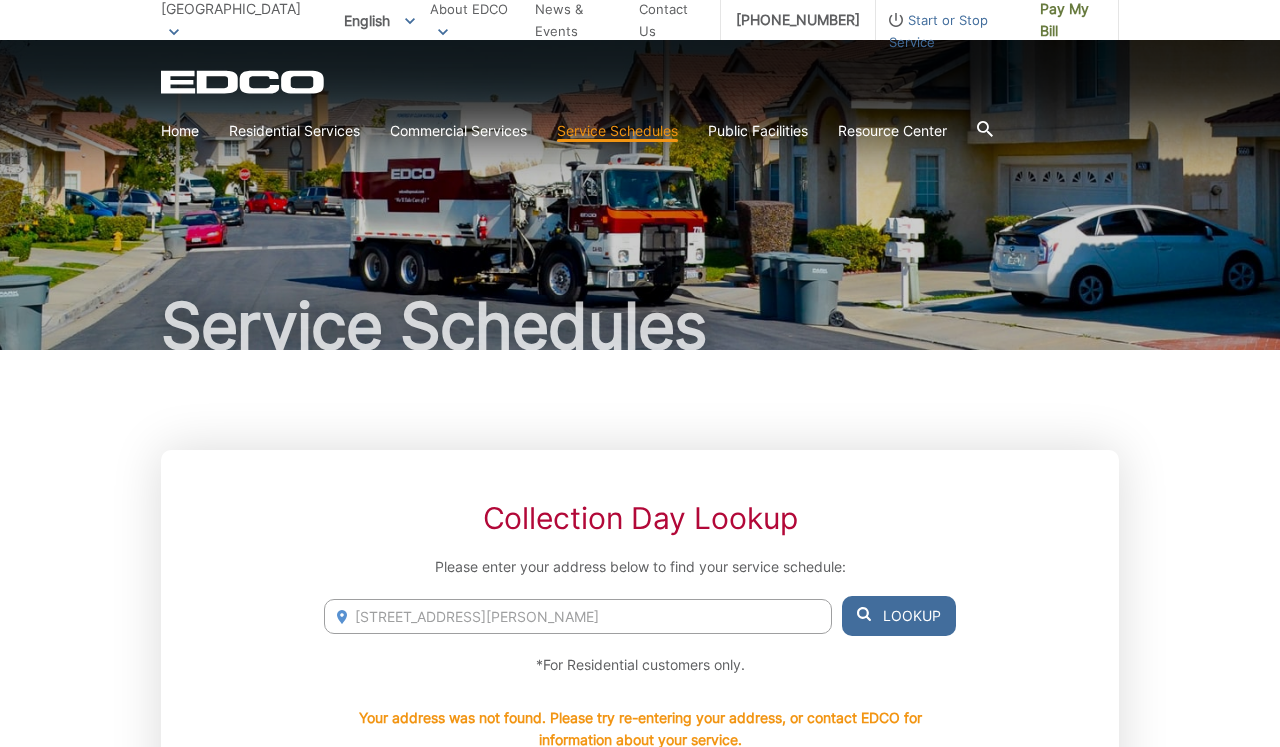 scroll, scrollTop: 0, scrollLeft: 0, axis: both 